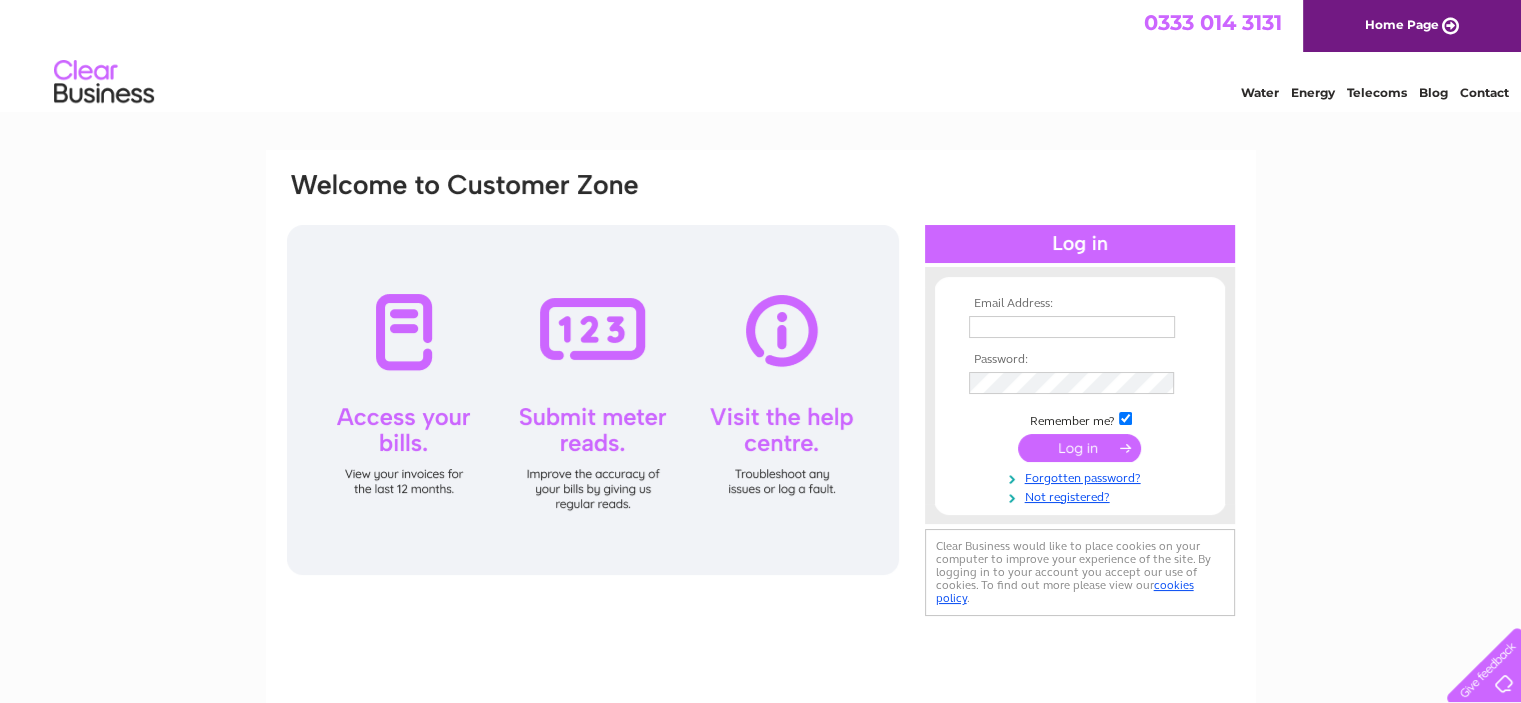 scroll, scrollTop: 0, scrollLeft: 0, axis: both 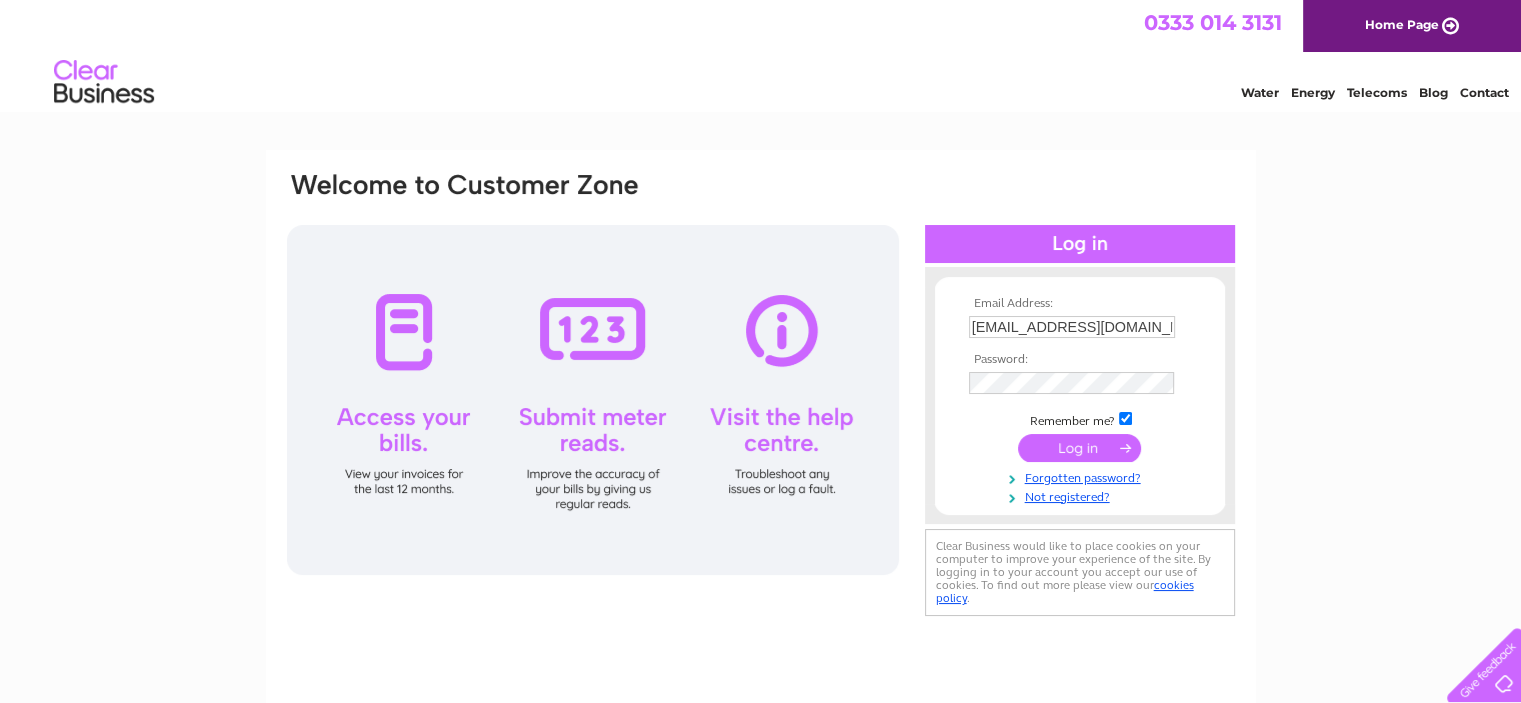 click on "Water" at bounding box center [1260, 92] 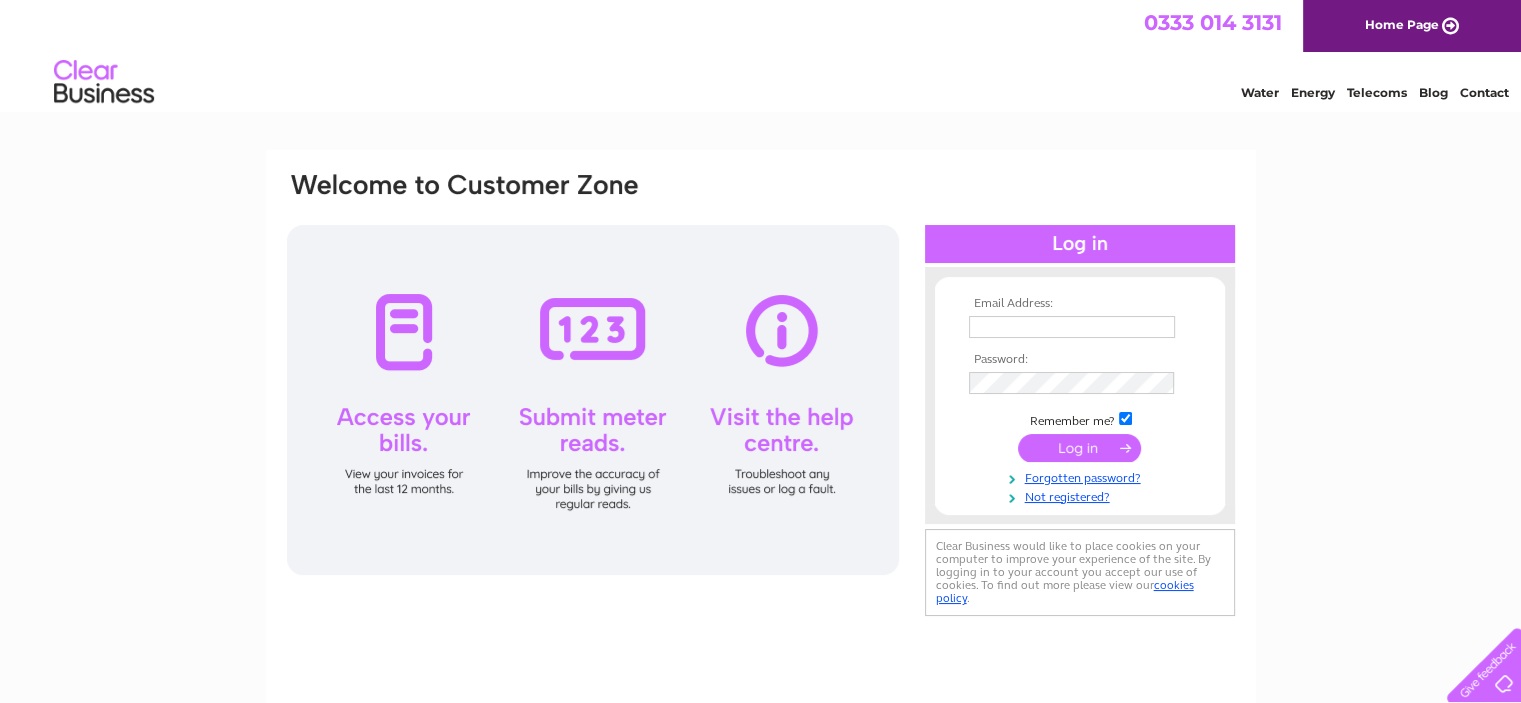 scroll, scrollTop: 0, scrollLeft: 0, axis: both 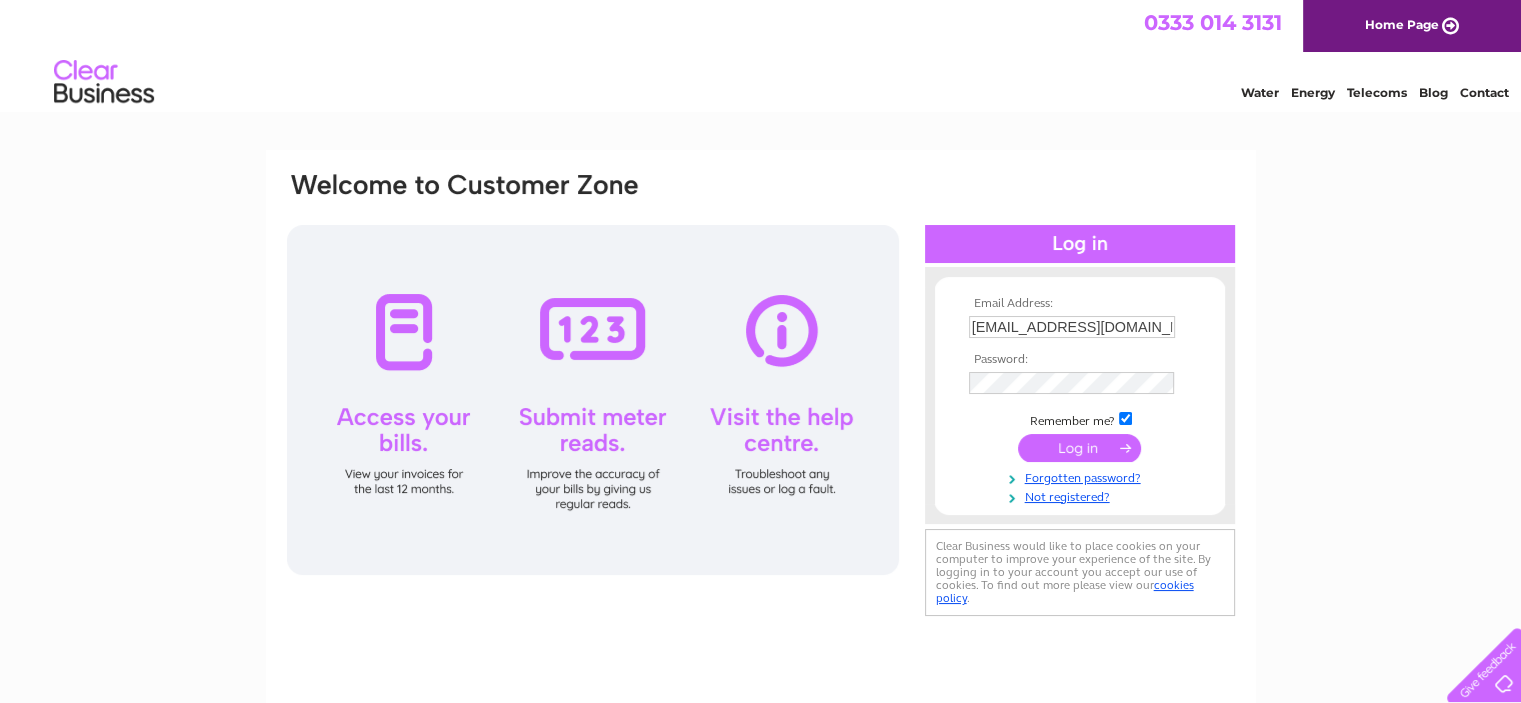click on "Water" at bounding box center [1260, 92] 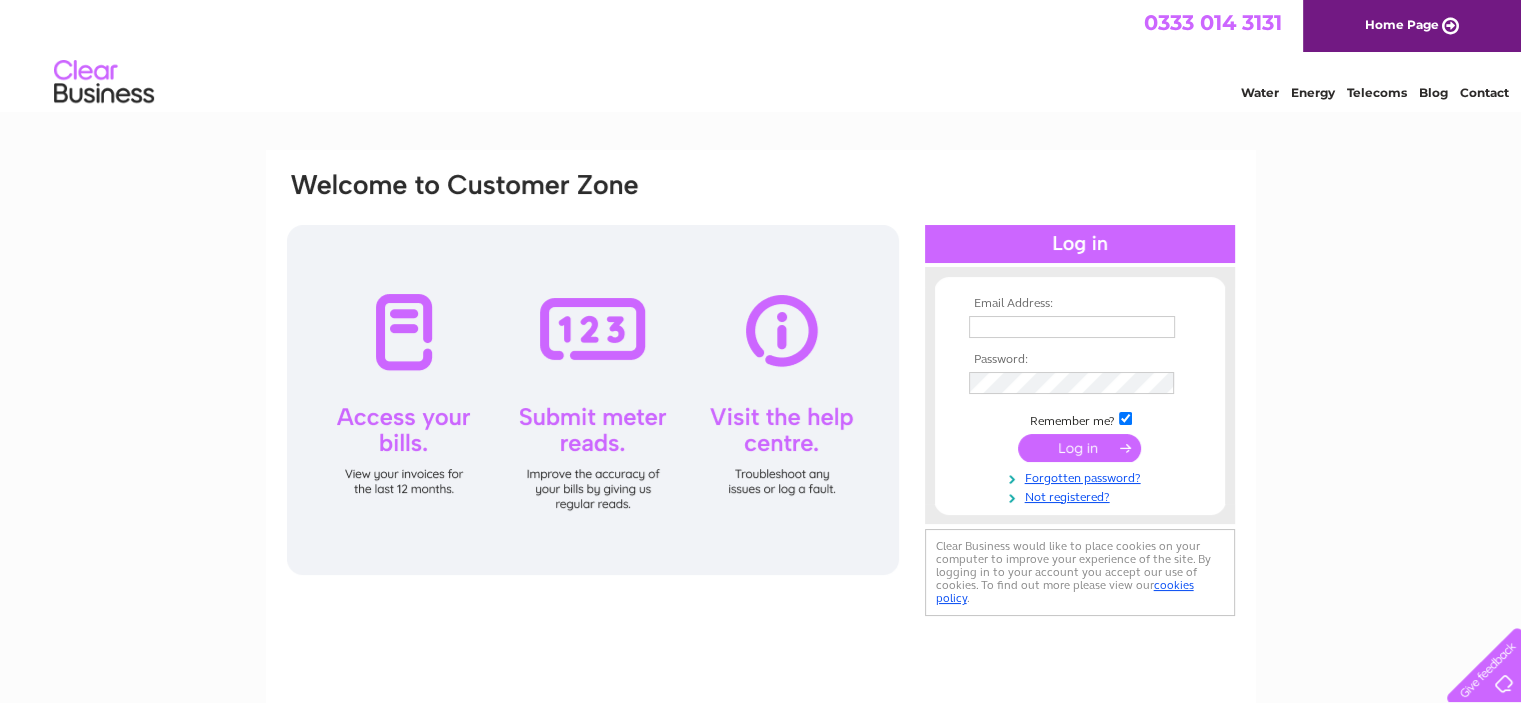 scroll, scrollTop: 0, scrollLeft: 0, axis: both 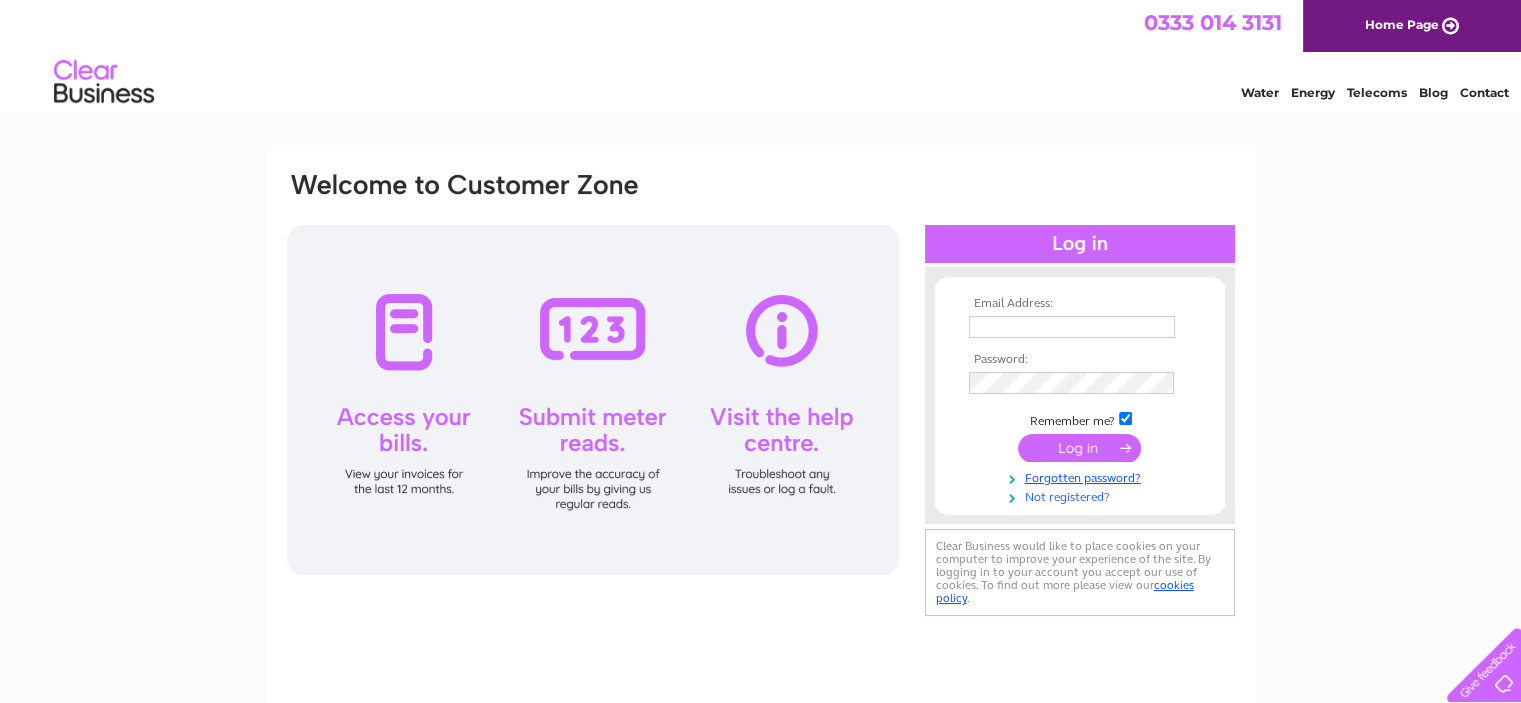 type on "sgmp@hotmail.co.uk" 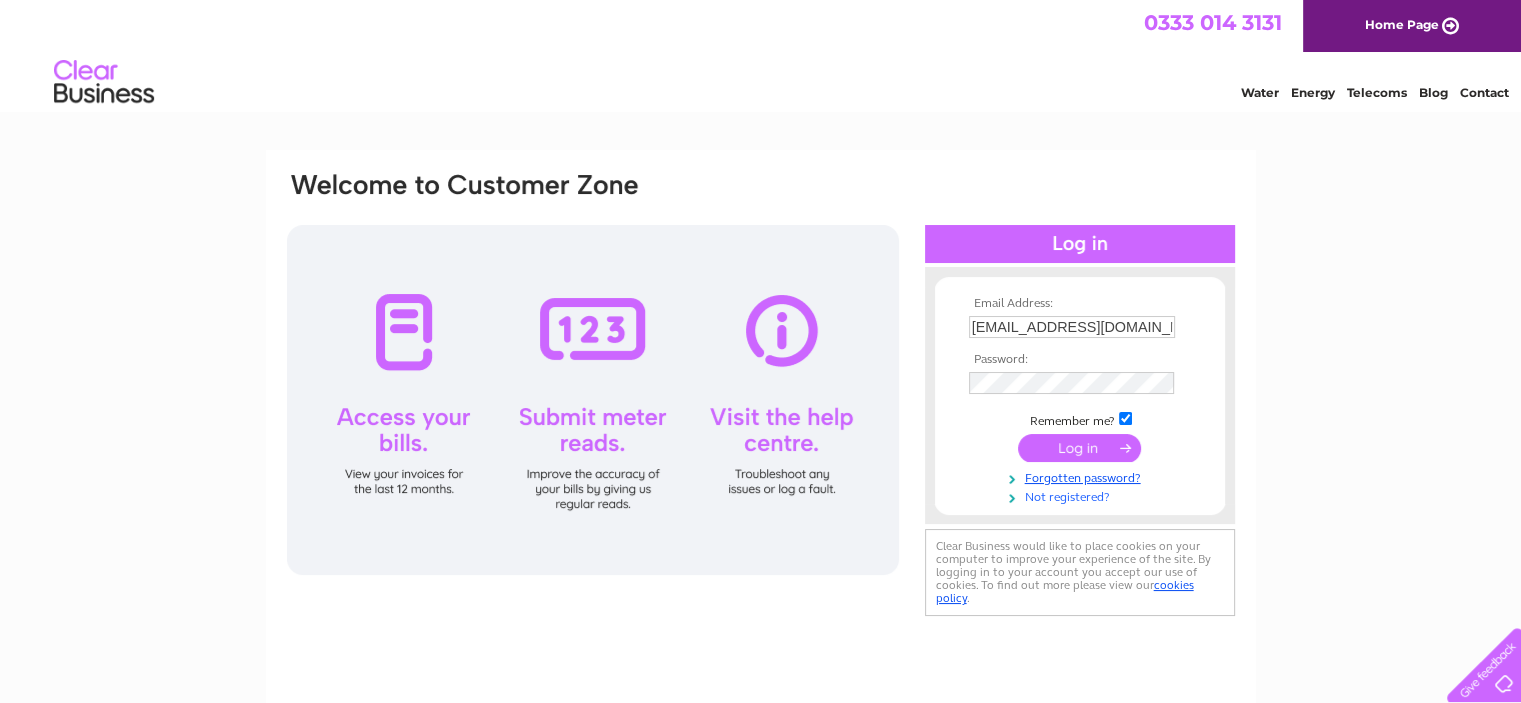 click on "Not registered?" at bounding box center [1082, 495] 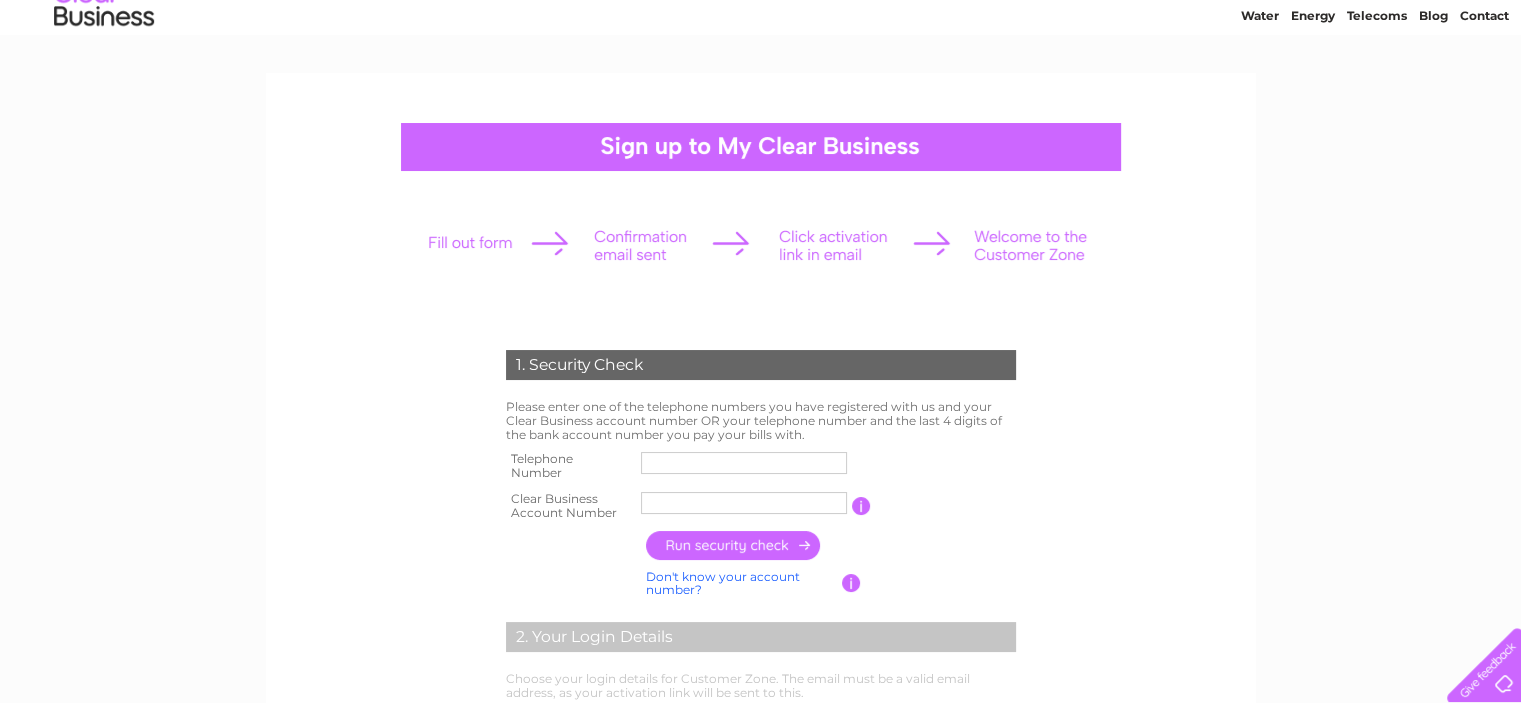 scroll, scrollTop: 200, scrollLeft: 0, axis: vertical 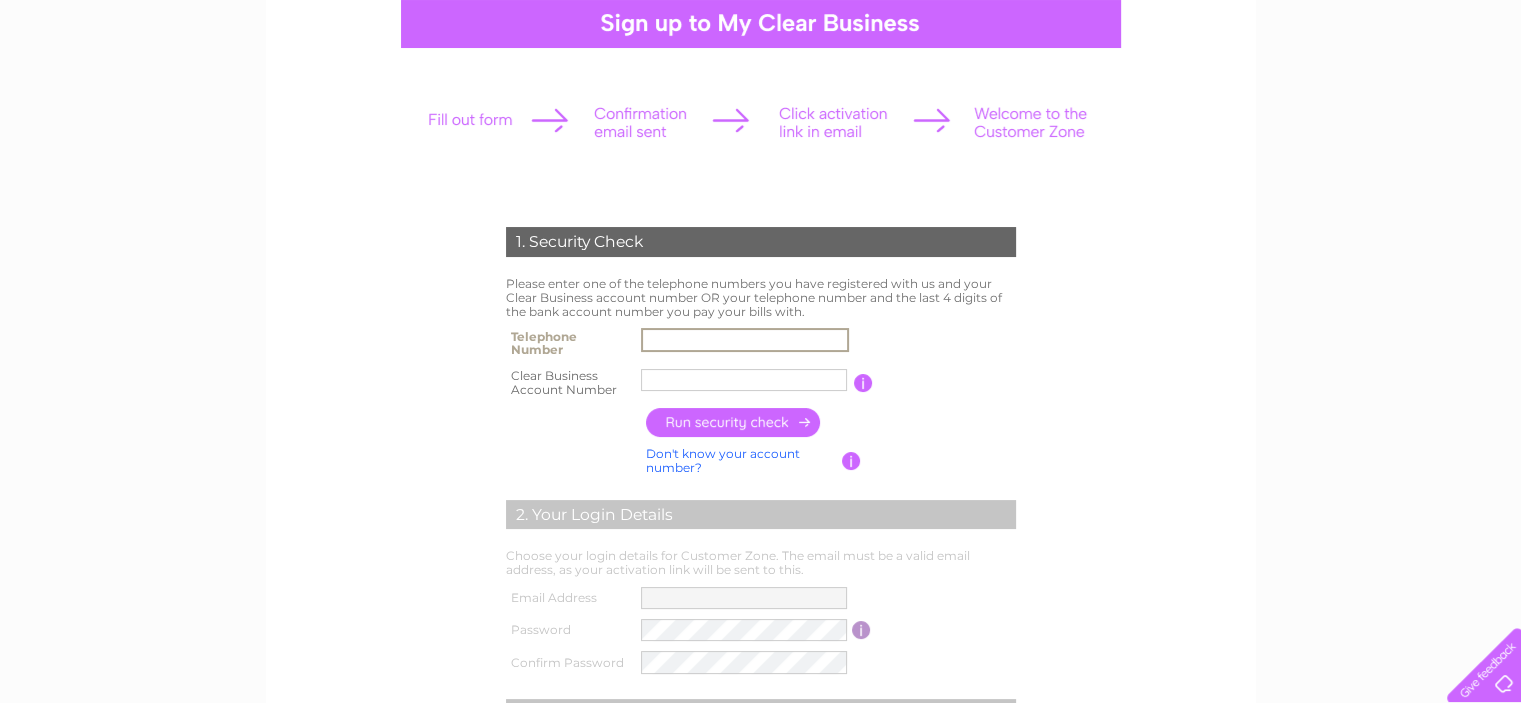 click at bounding box center (745, 340) 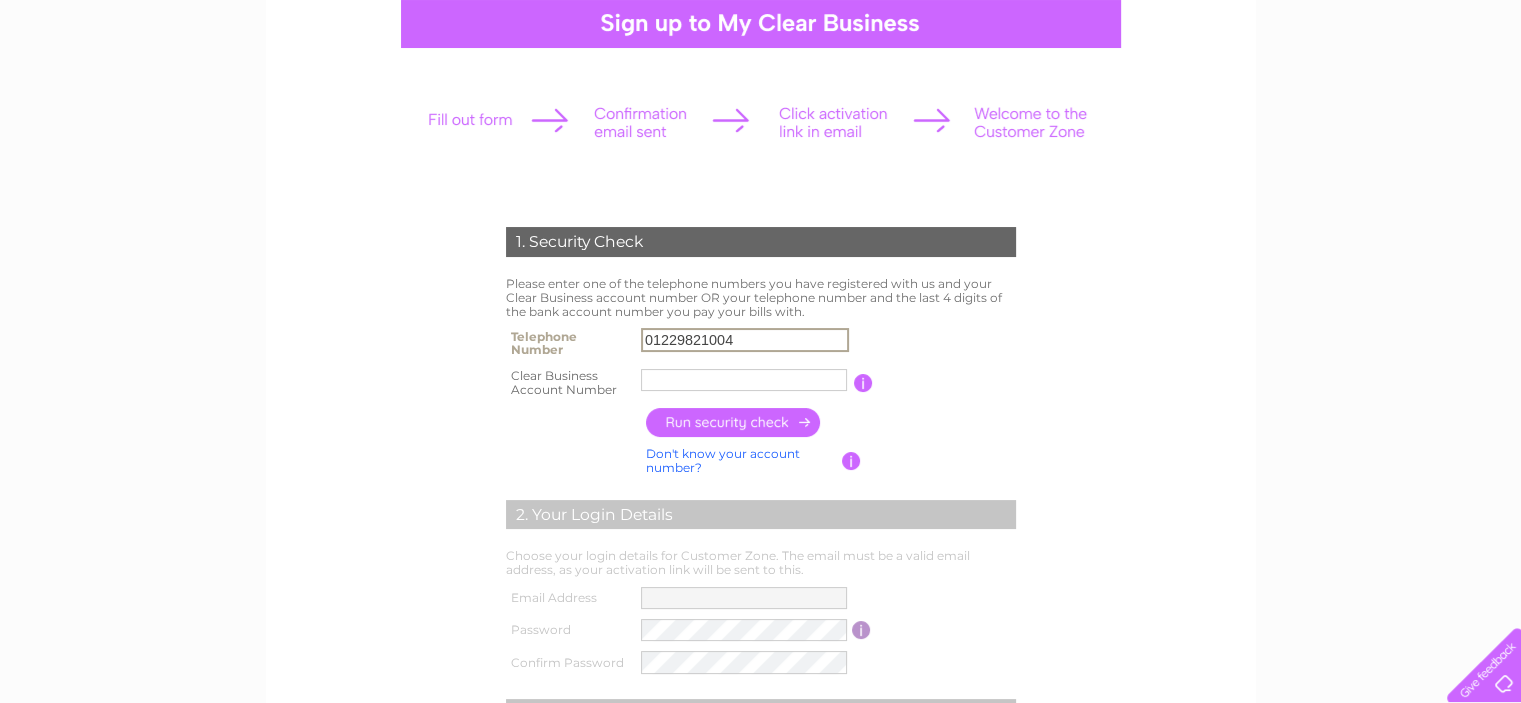 type on "SRM Letti" 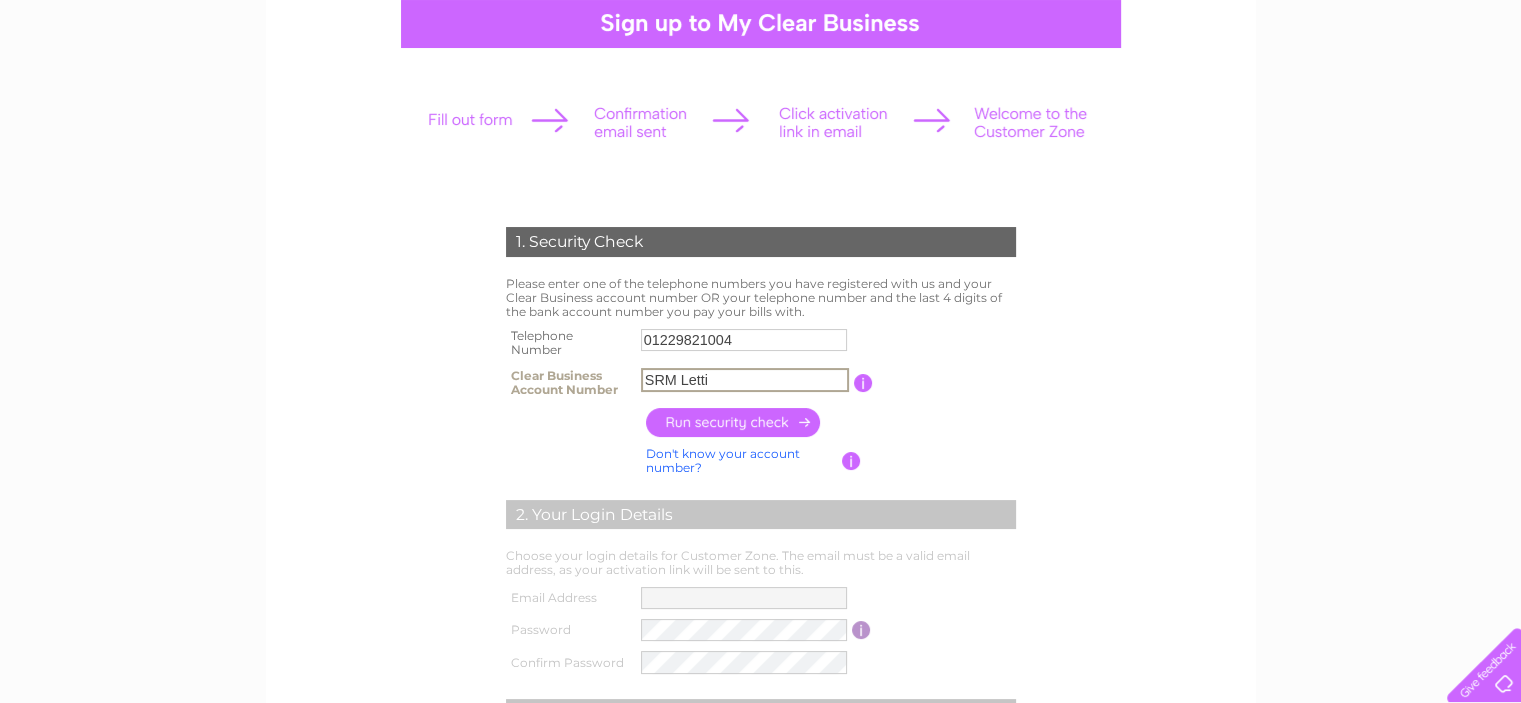 drag, startPoint x: 728, startPoint y: 382, endPoint x: 535, endPoint y: 371, distance: 193.31322 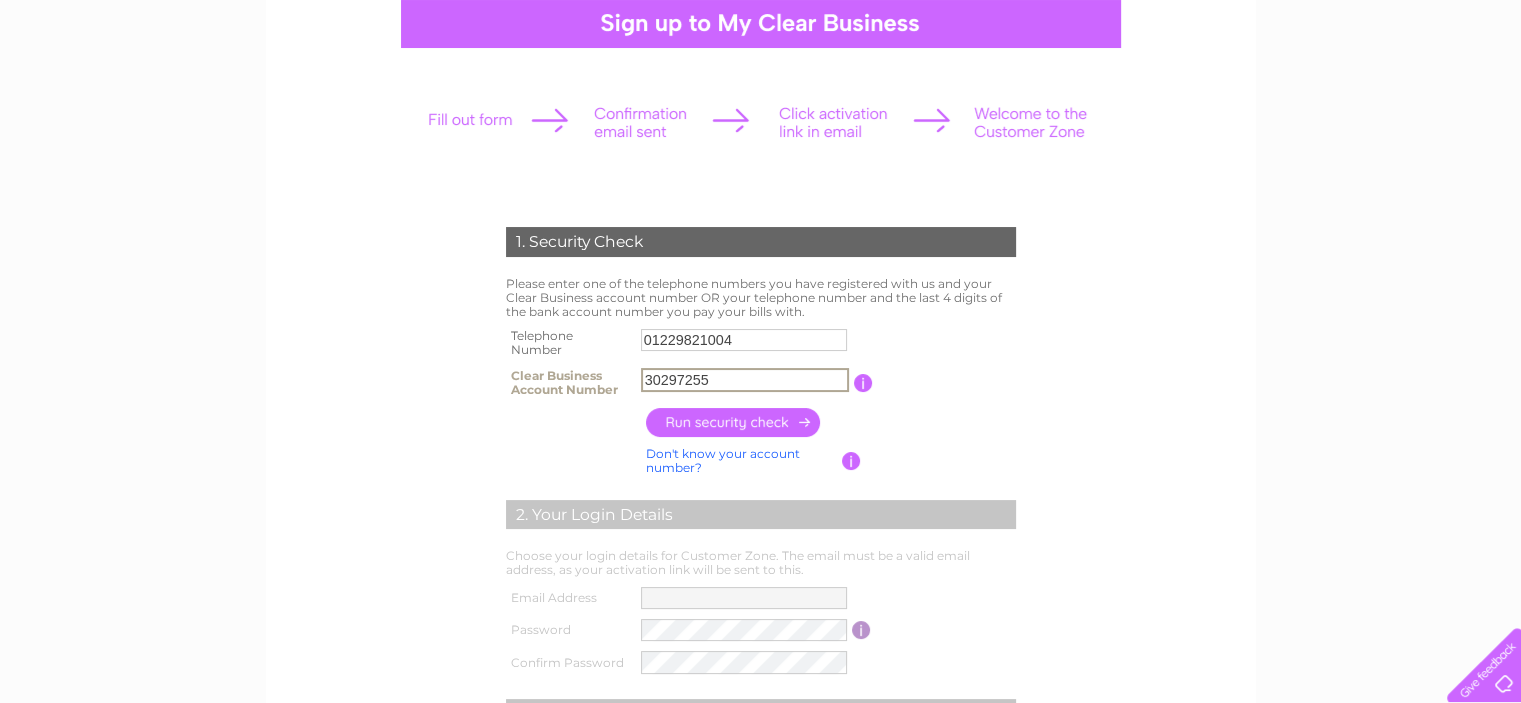 type on "30297255" 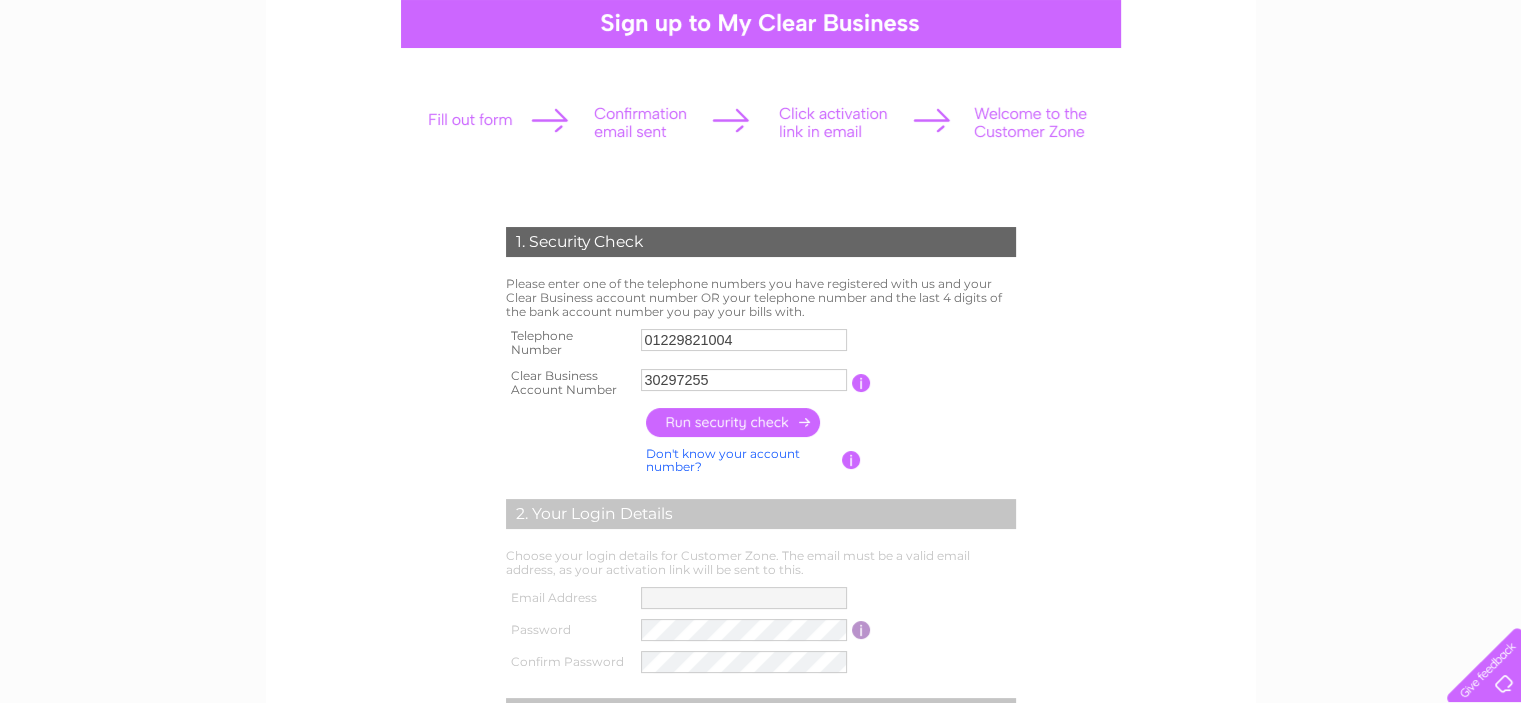 click at bounding box center [734, 422] 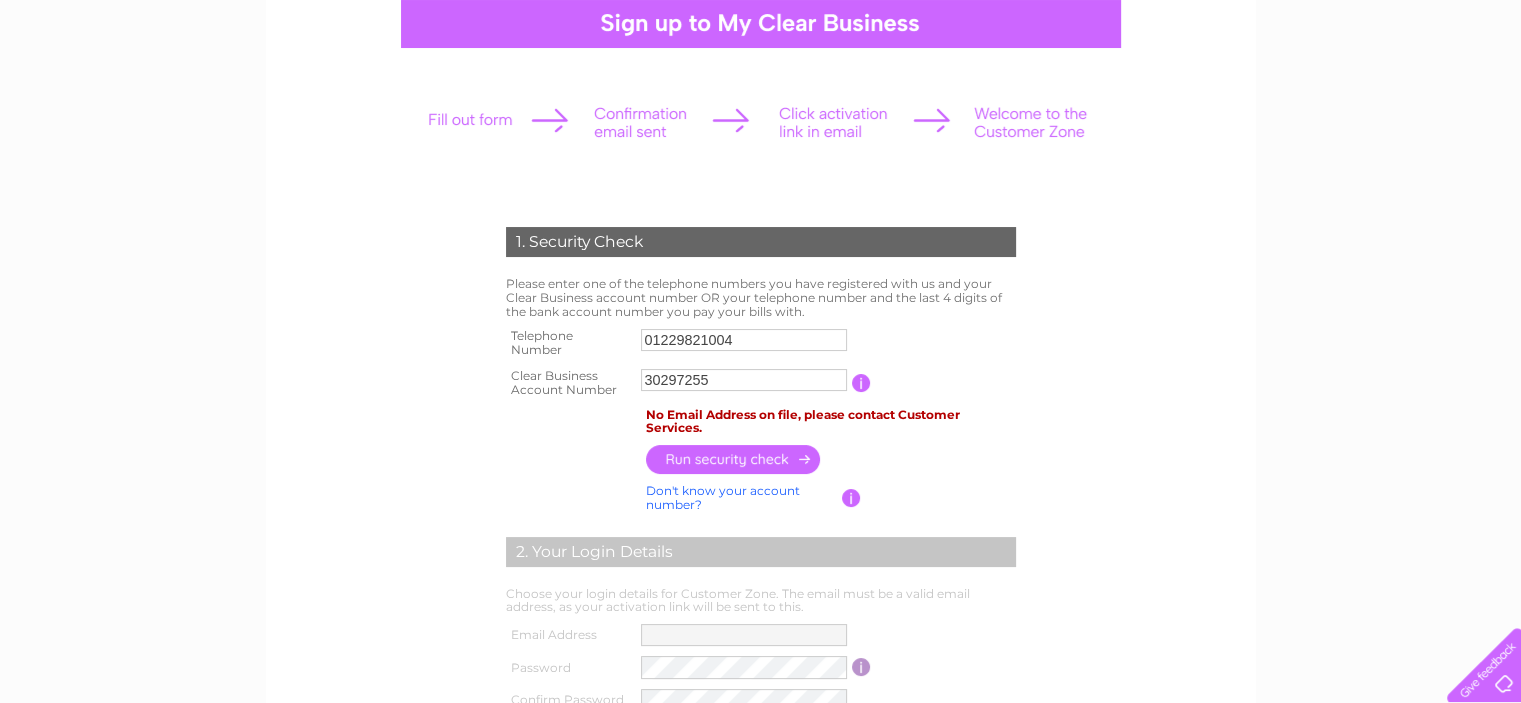 scroll, scrollTop: 0, scrollLeft: 0, axis: both 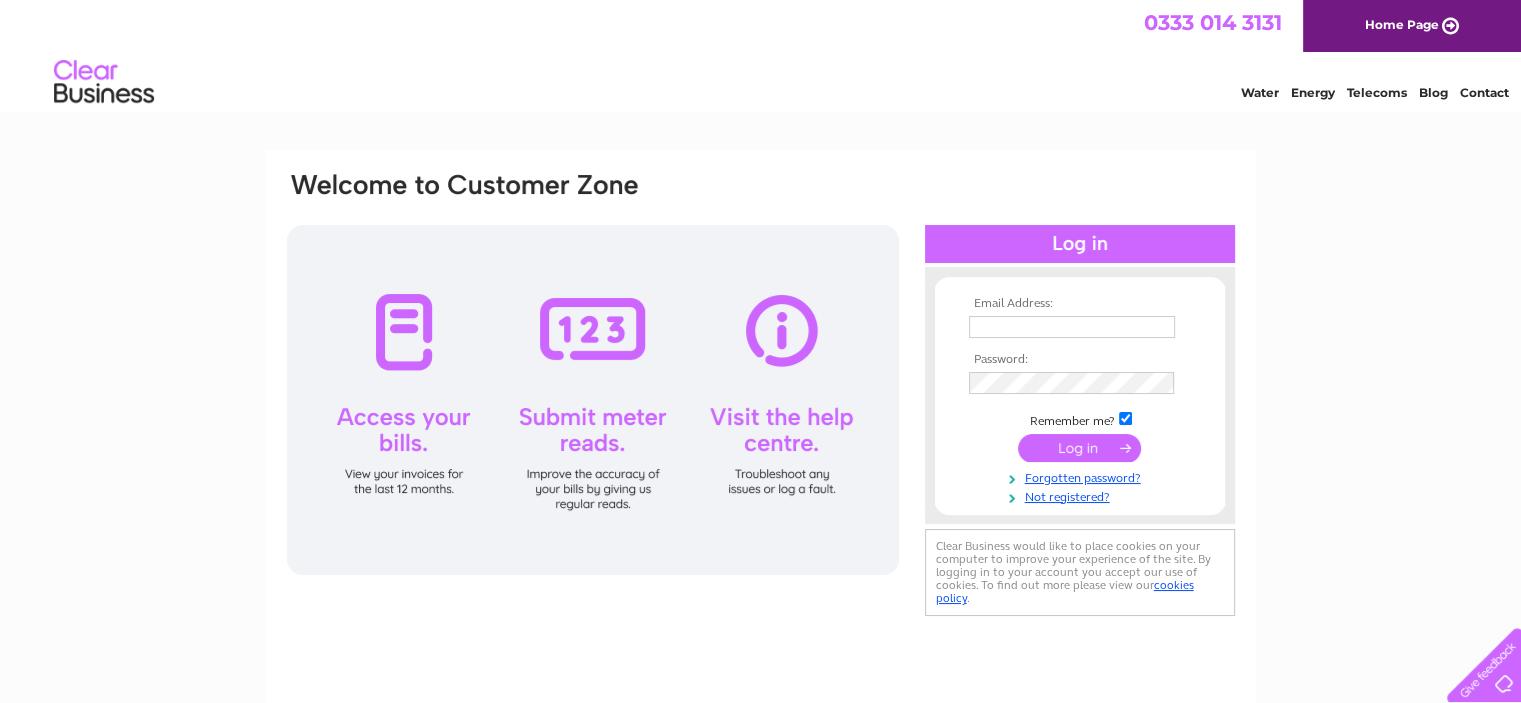 type on "[EMAIL_ADDRESS][DOMAIN_NAME]" 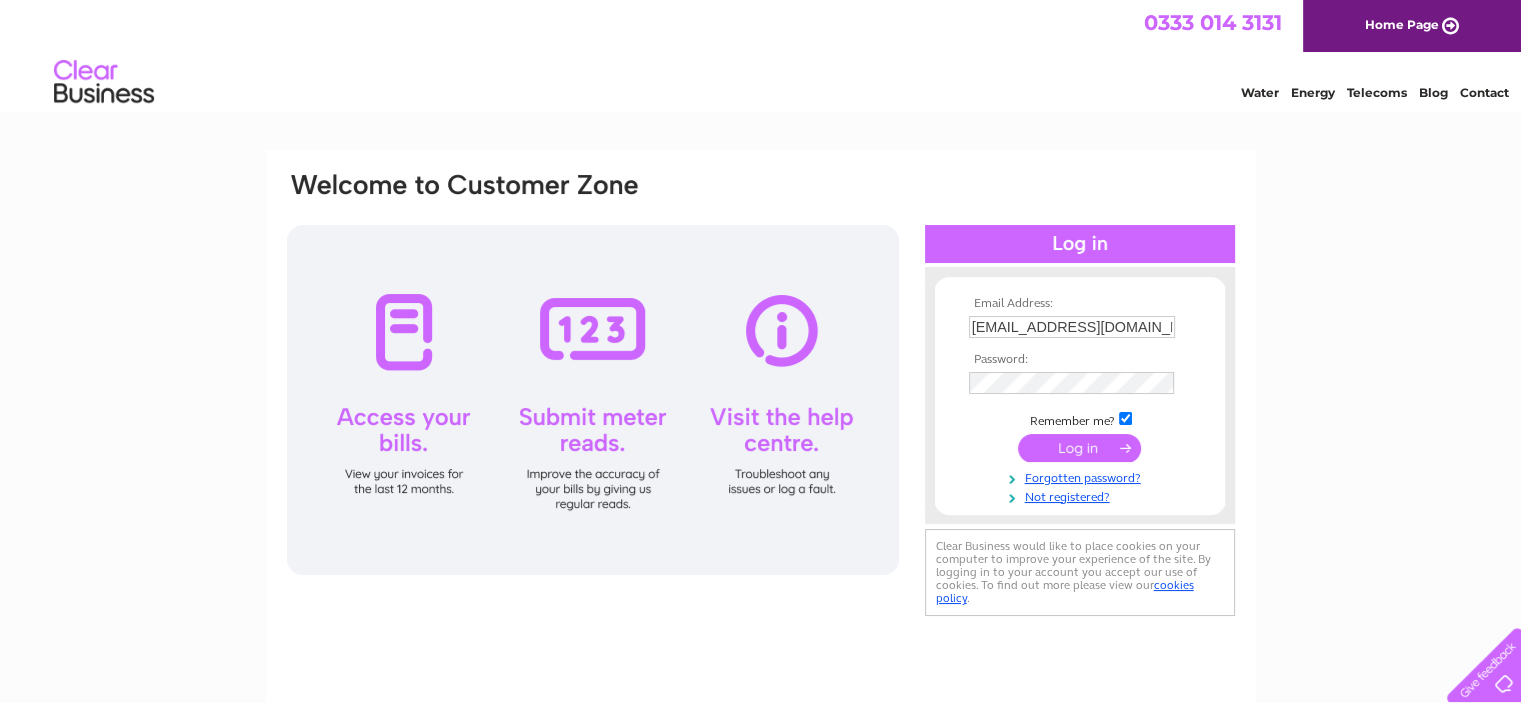 click at bounding box center (1079, 448) 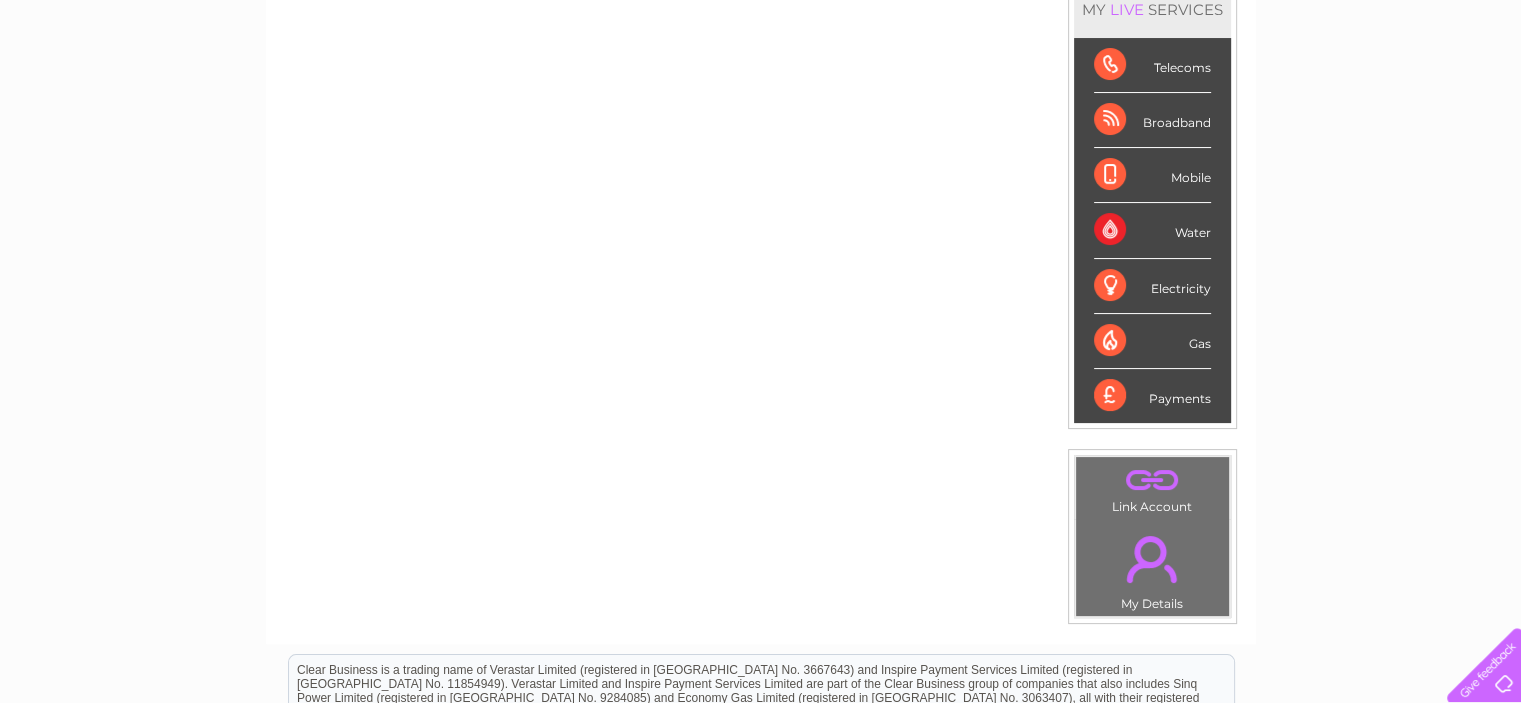 scroll, scrollTop: 300, scrollLeft: 0, axis: vertical 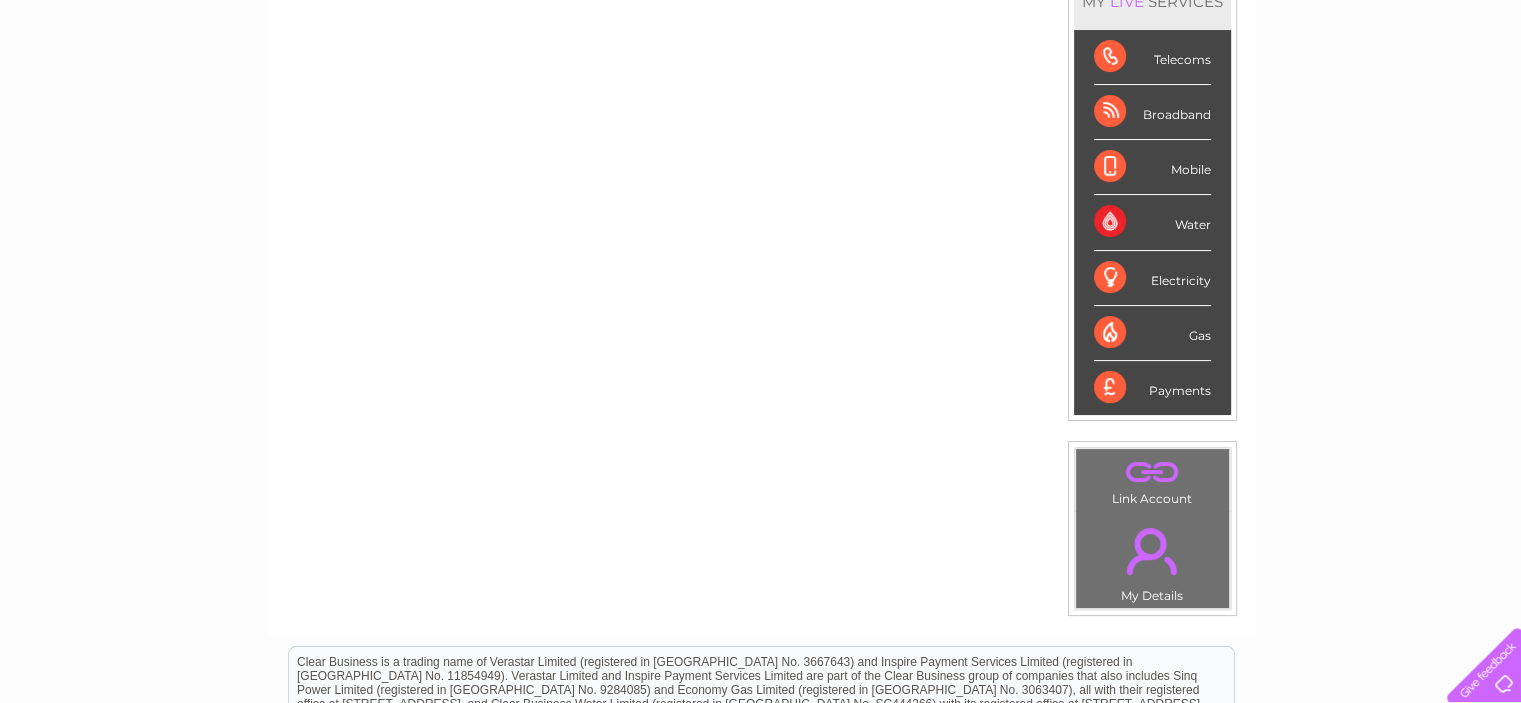 click on "Water" at bounding box center [1152, 222] 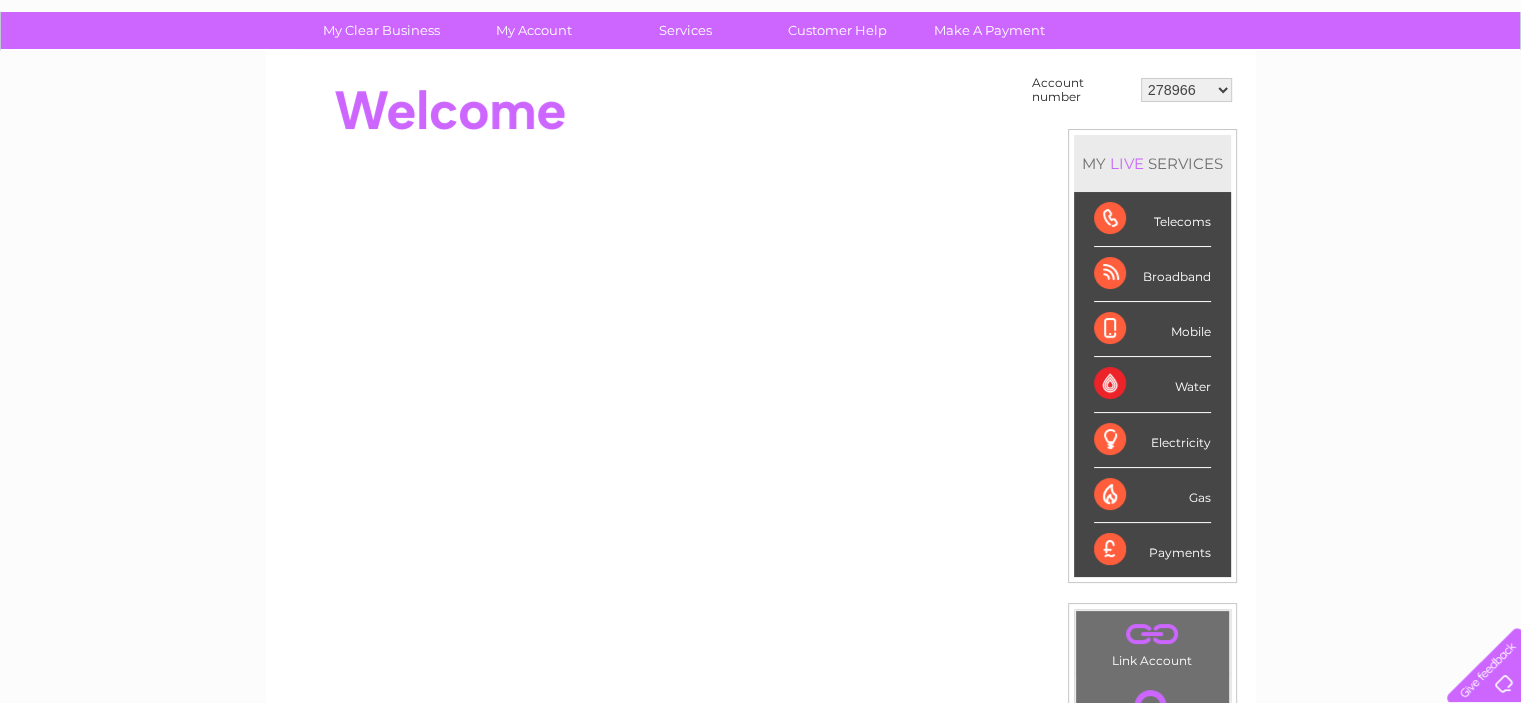scroll, scrollTop: 0, scrollLeft: 0, axis: both 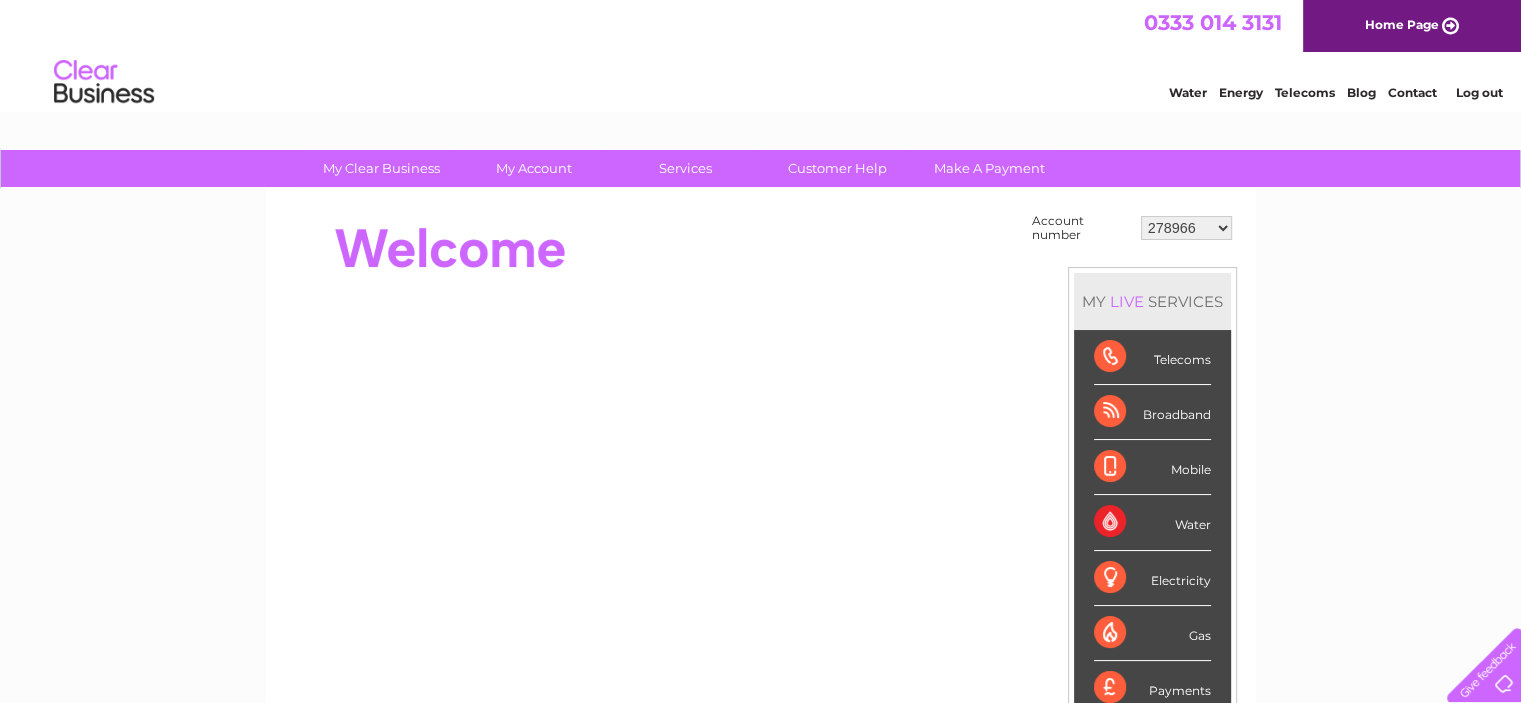 click on "278966
30320769" at bounding box center (1186, 228) 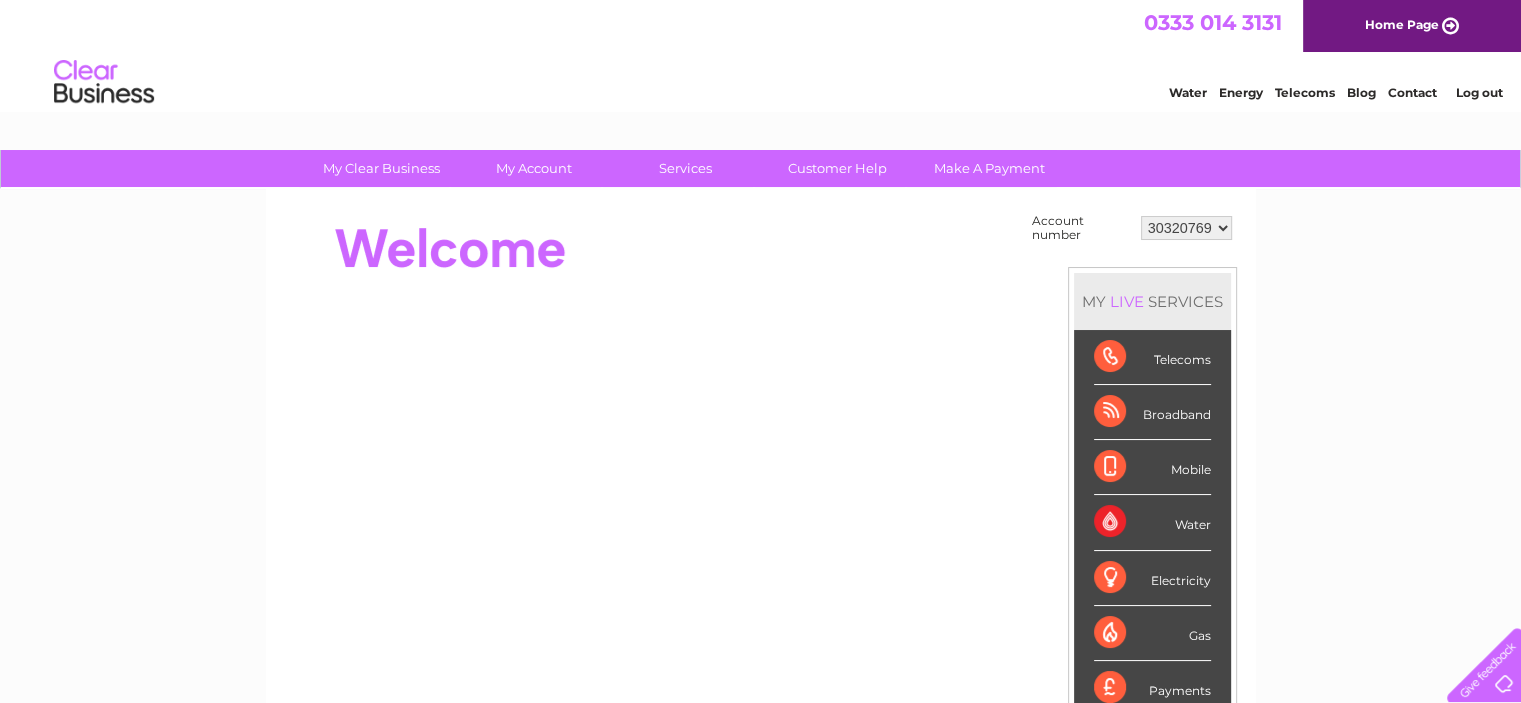 click on "278966
30320769" at bounding box center [1186, 228] 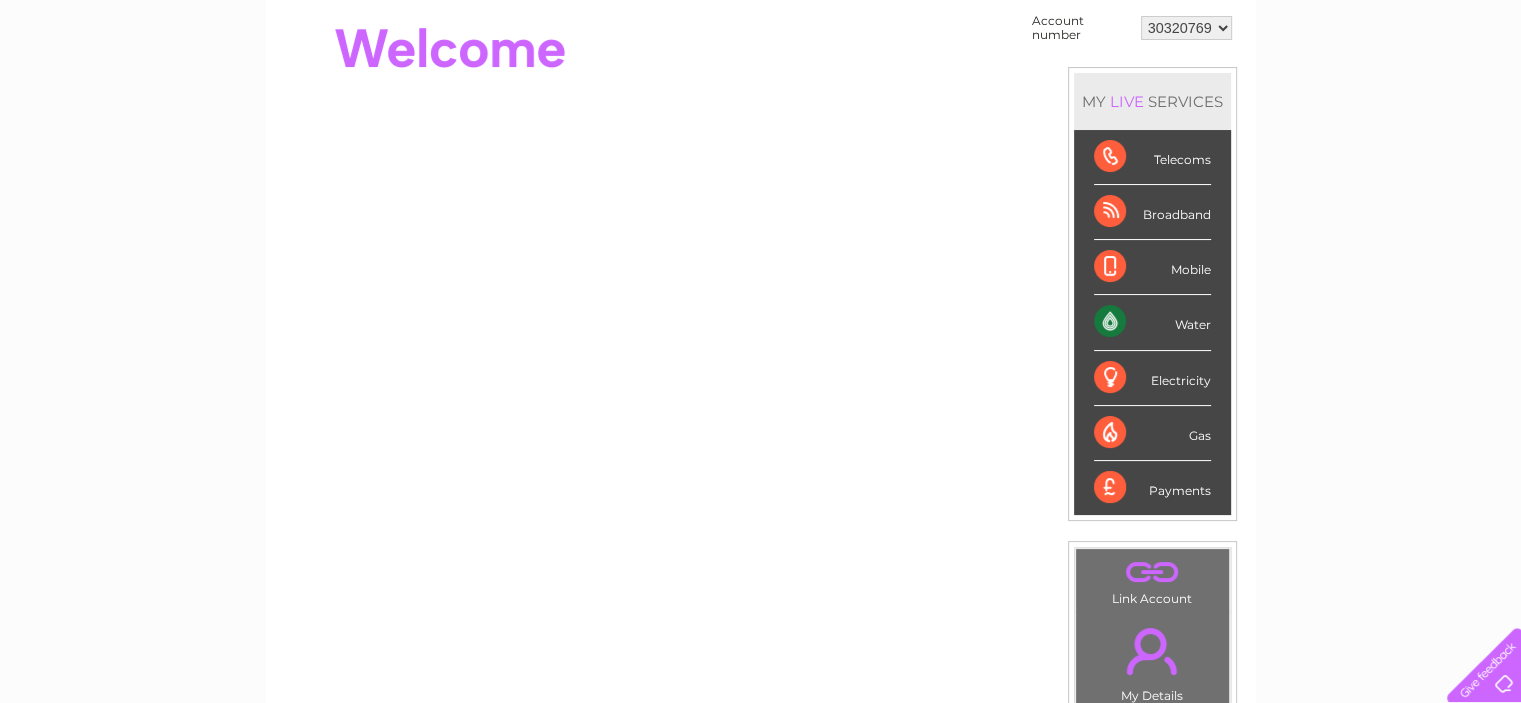 scroll, scrollTop: 0, scrollLeft: 0, axis: both 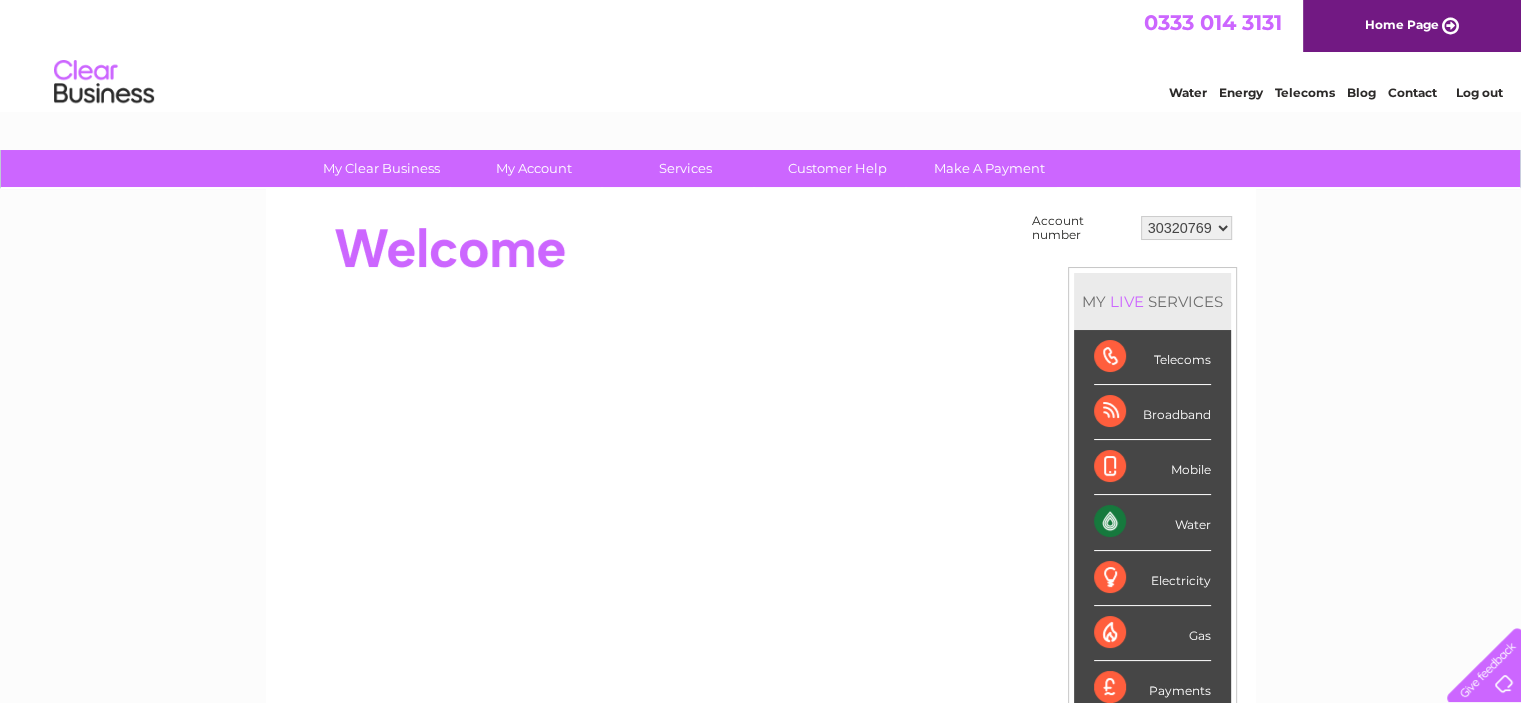 click on "278966
30320769" at bounding box center (1186, 228) 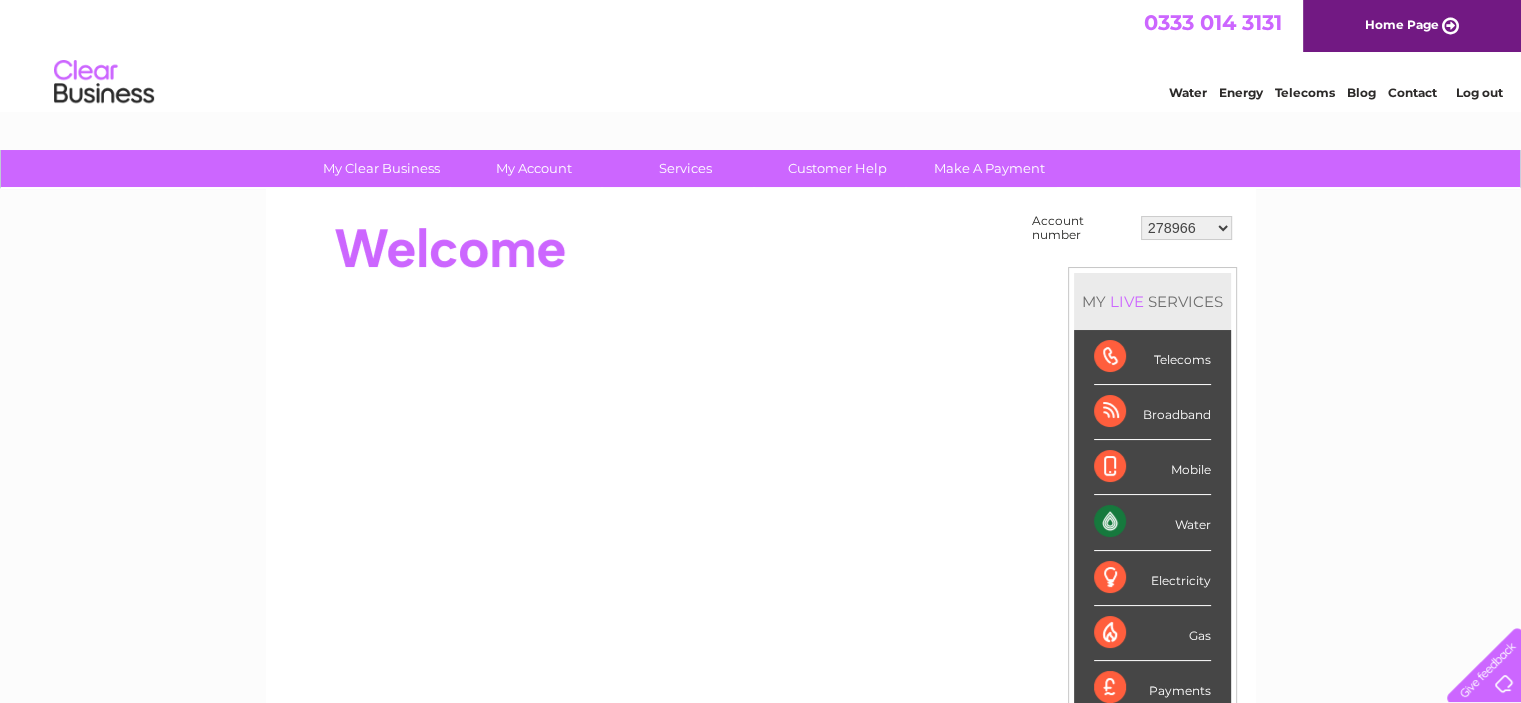 click on "278966
30320769" at bounding box center (1186, 228) 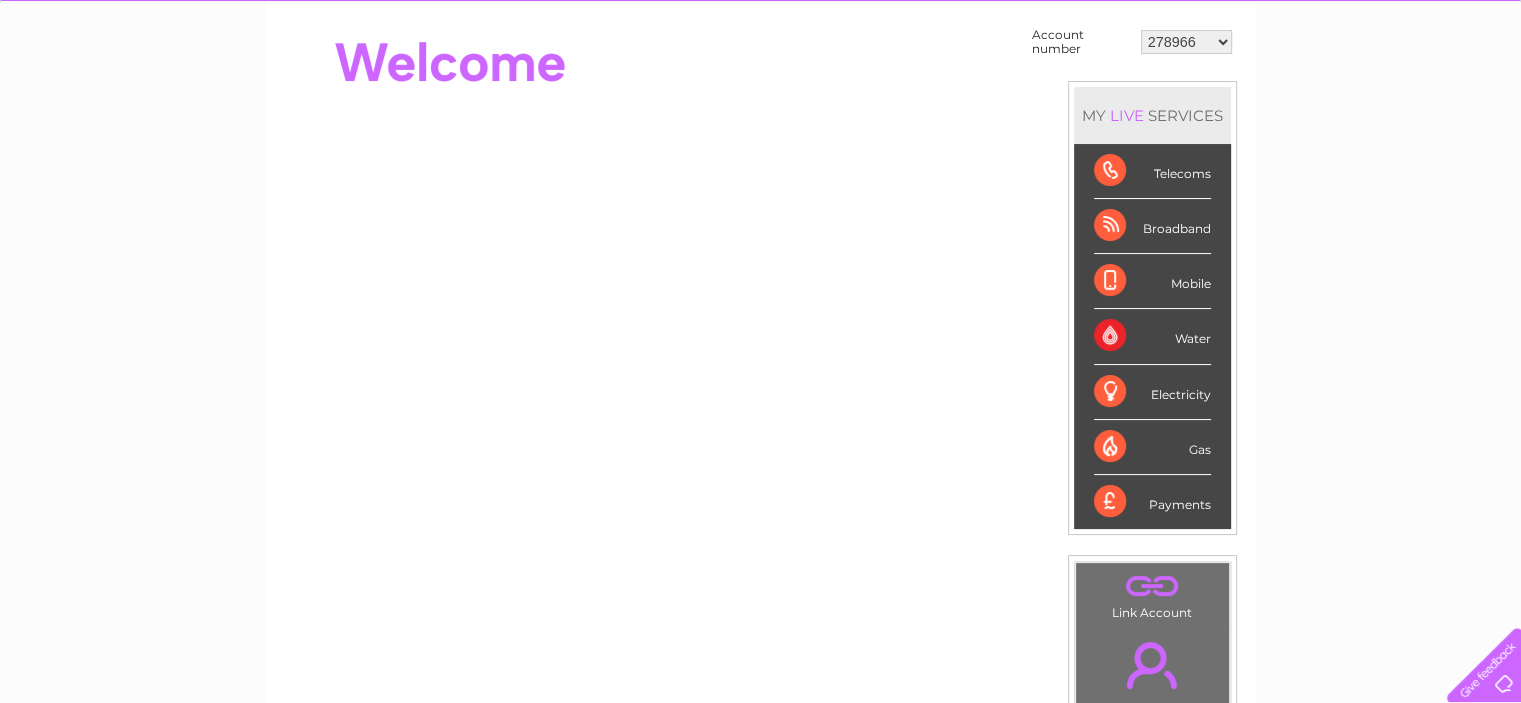 scroll, scrollTop: 86, scrollLeft: 0, axis: vertical 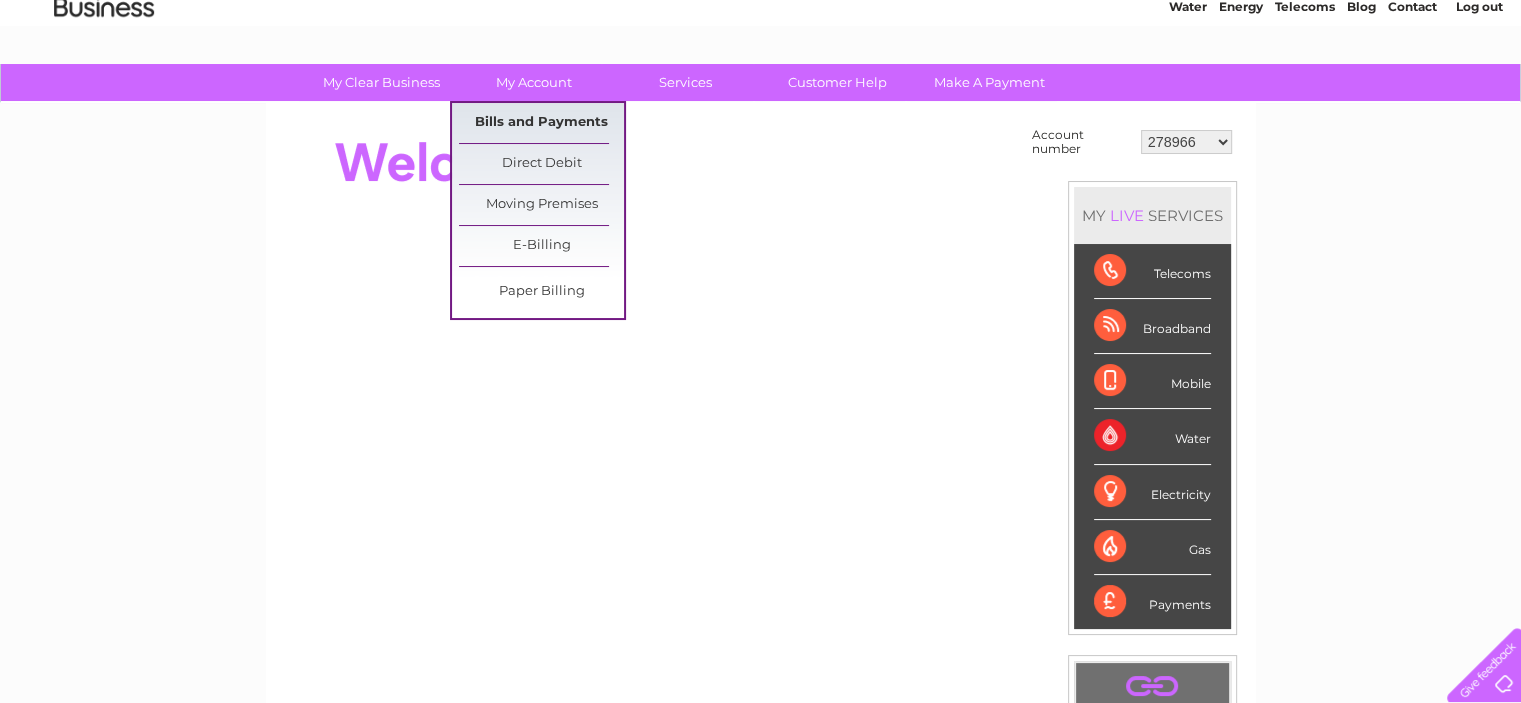 click on "Bills and Payments" at bounding box center [541, 123] 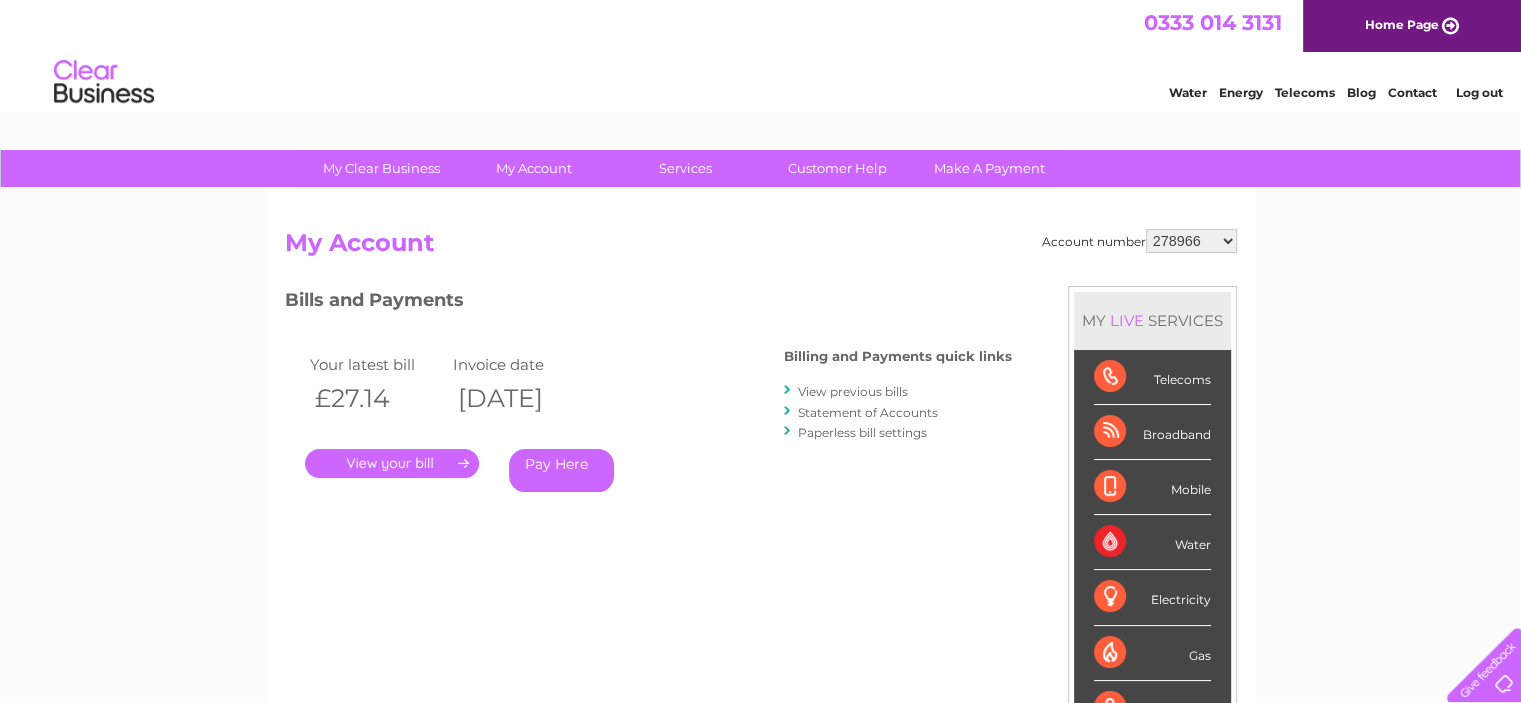 scroll, scrollTop: 100, scrollLeft: 0, axis: vertical 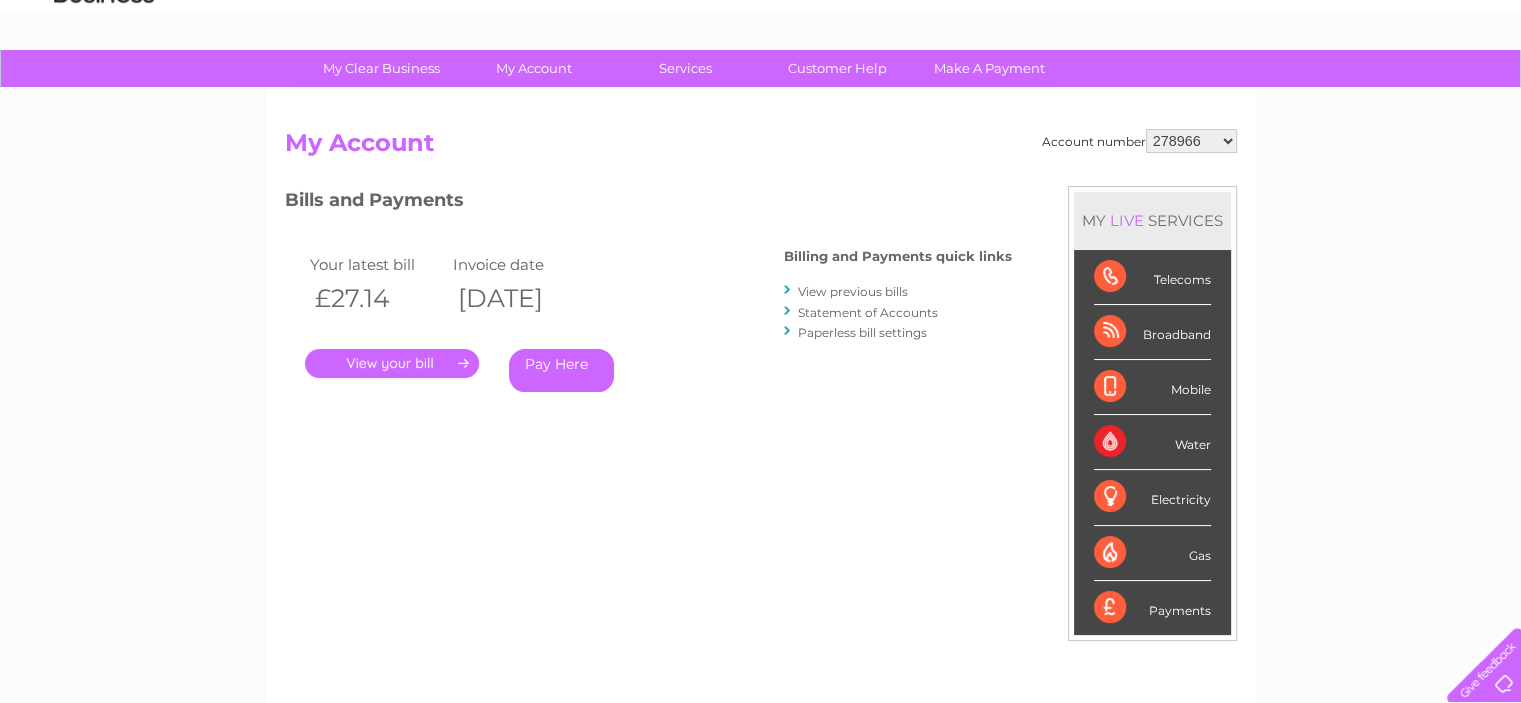 click on "." at bounding box center [392, 363] 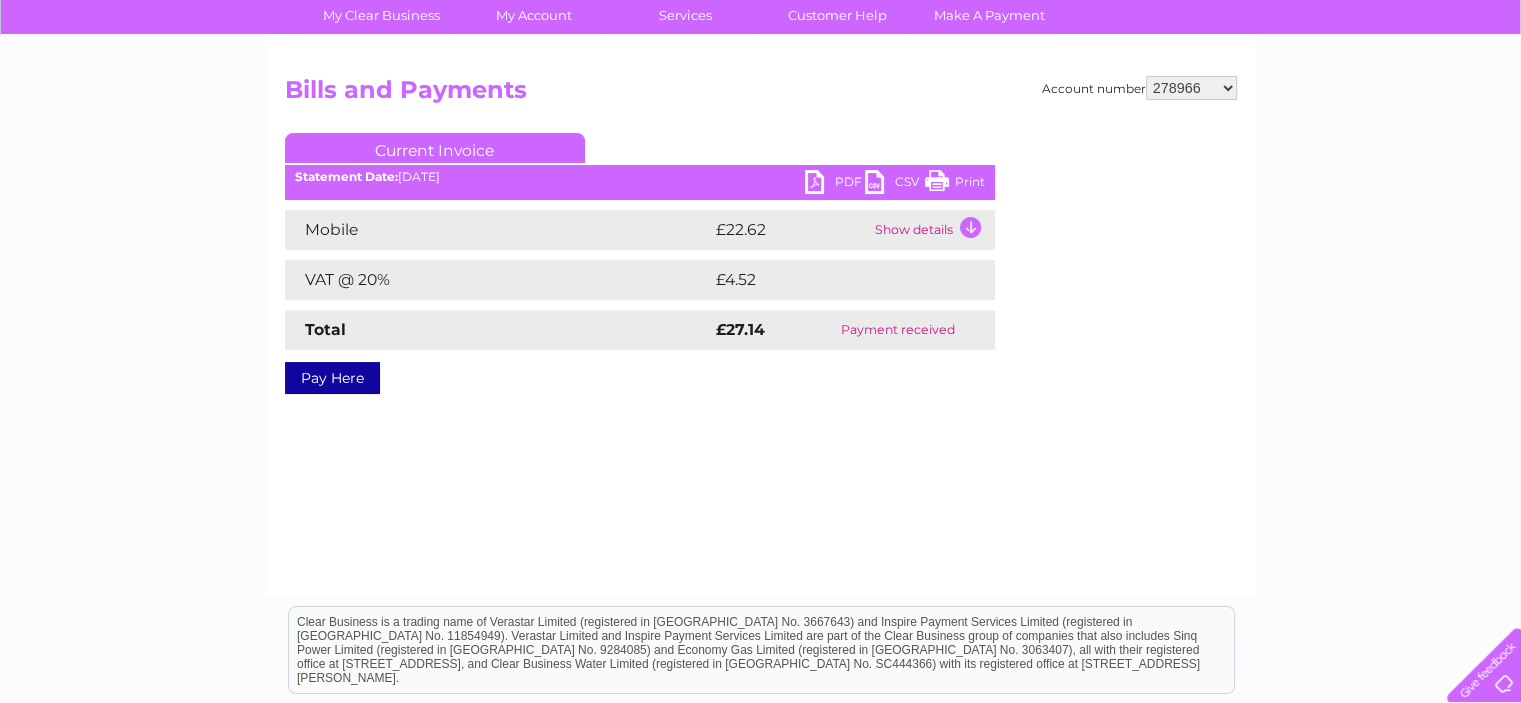 scroll, scrollTop: 200, scrollLeft: 0, axis: vertical 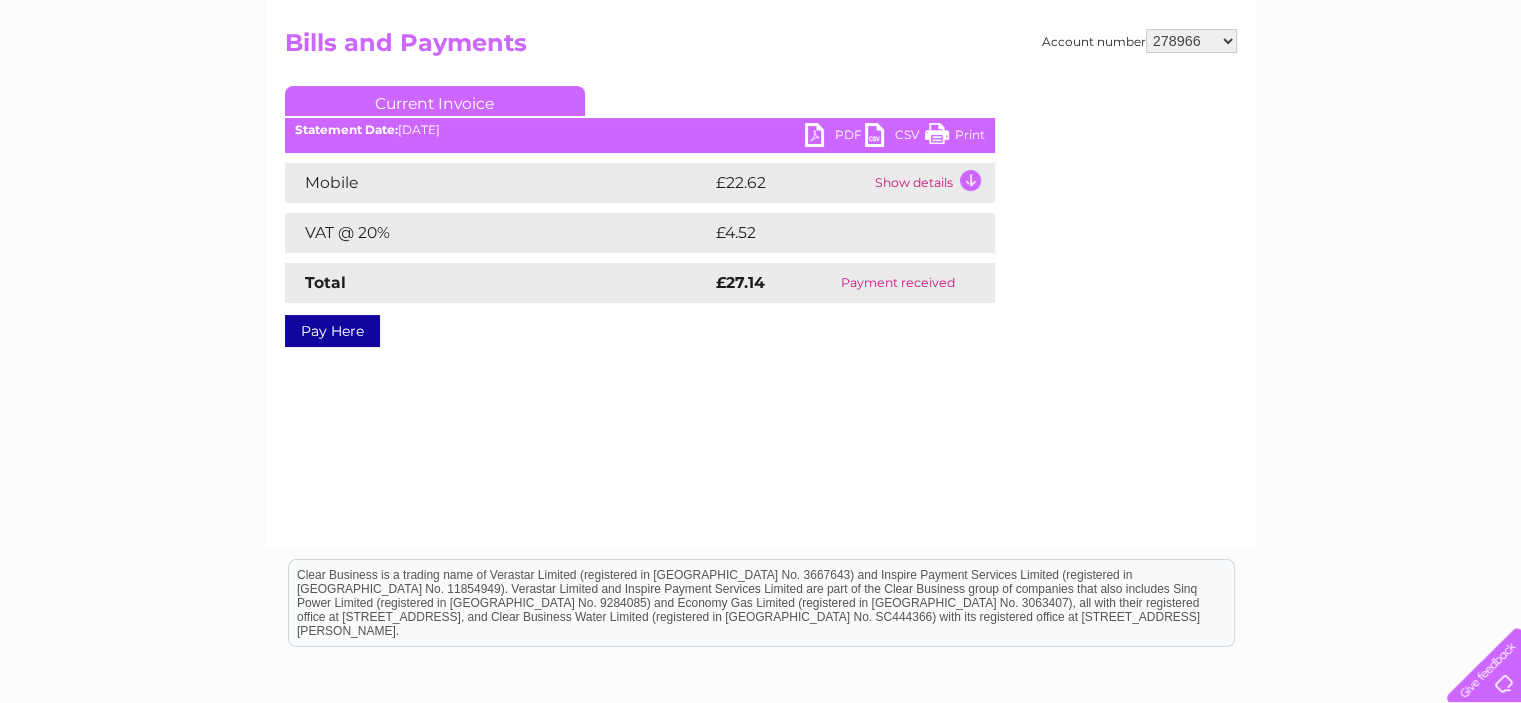 click on "PDF" at bounding box center (835, 137) 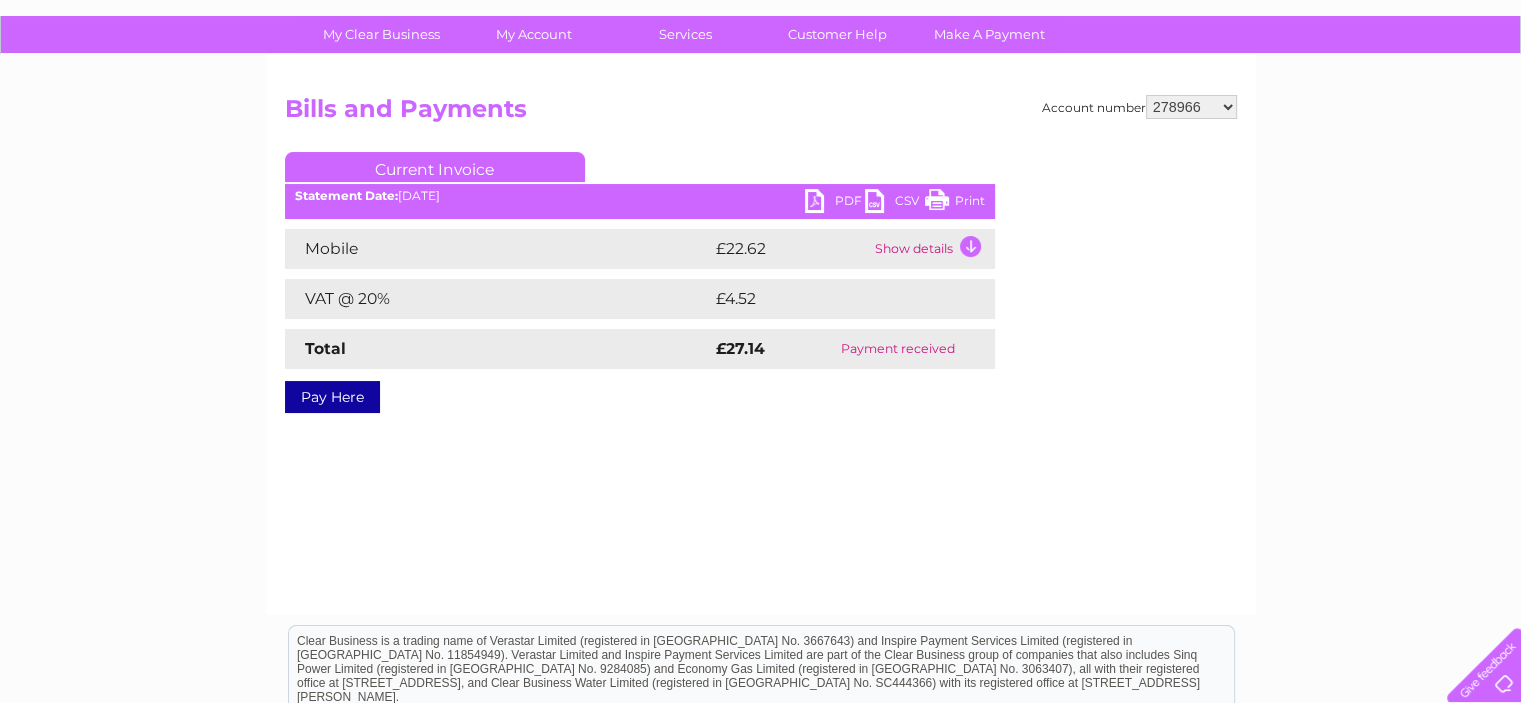 scroll, scrollTop: 100, scrollLeft: 0, axis: vertical 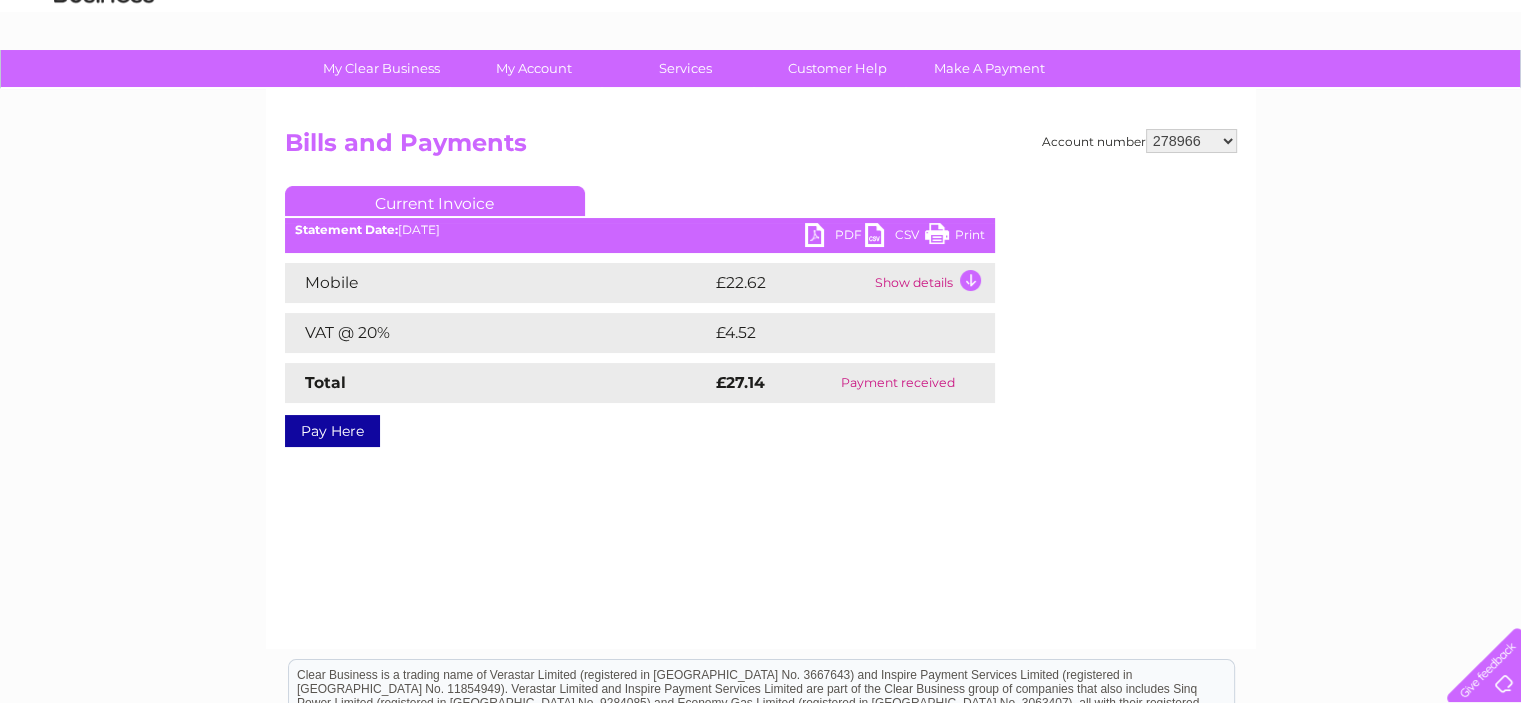 click on "278966
30320769" at bounding box center (1191, 141) 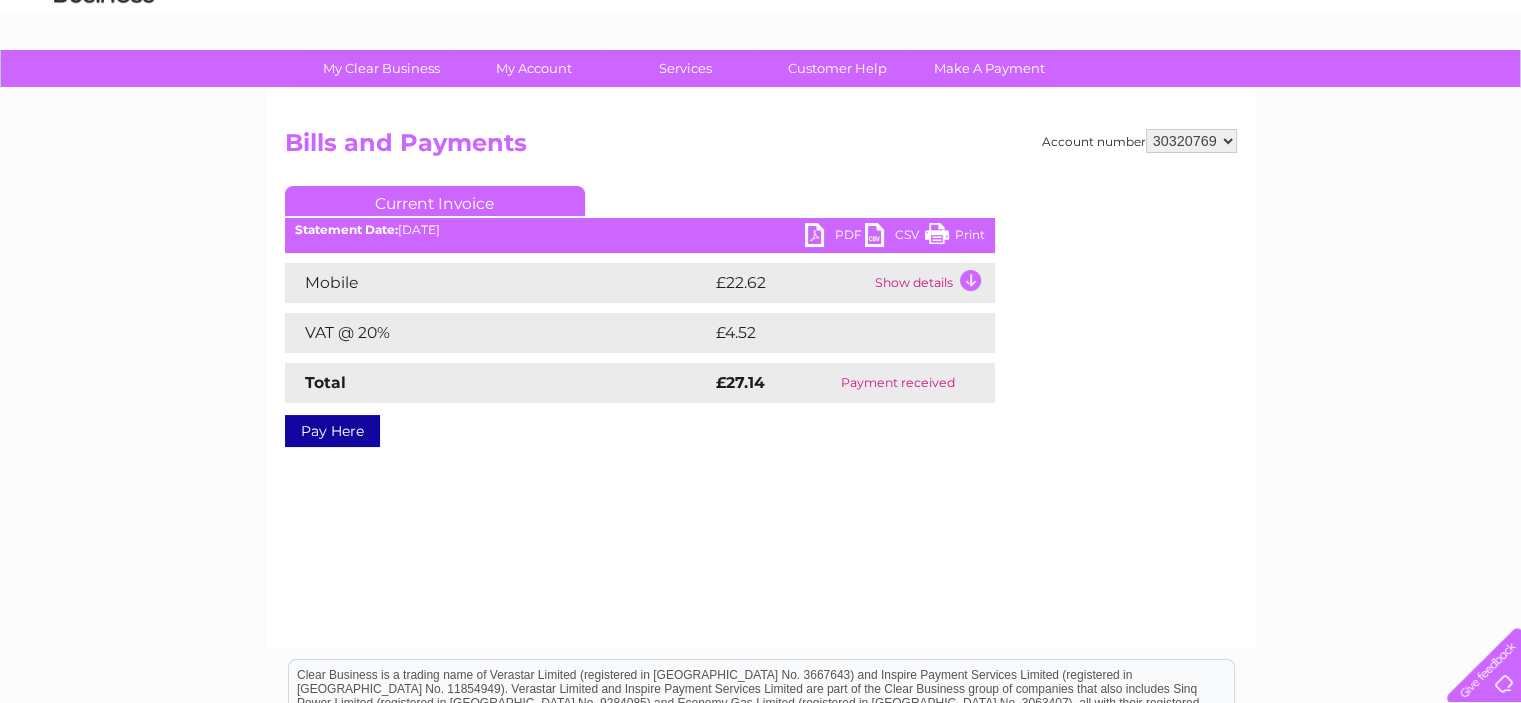 click on "278966
30320769" at bounding box center [1191, 141] 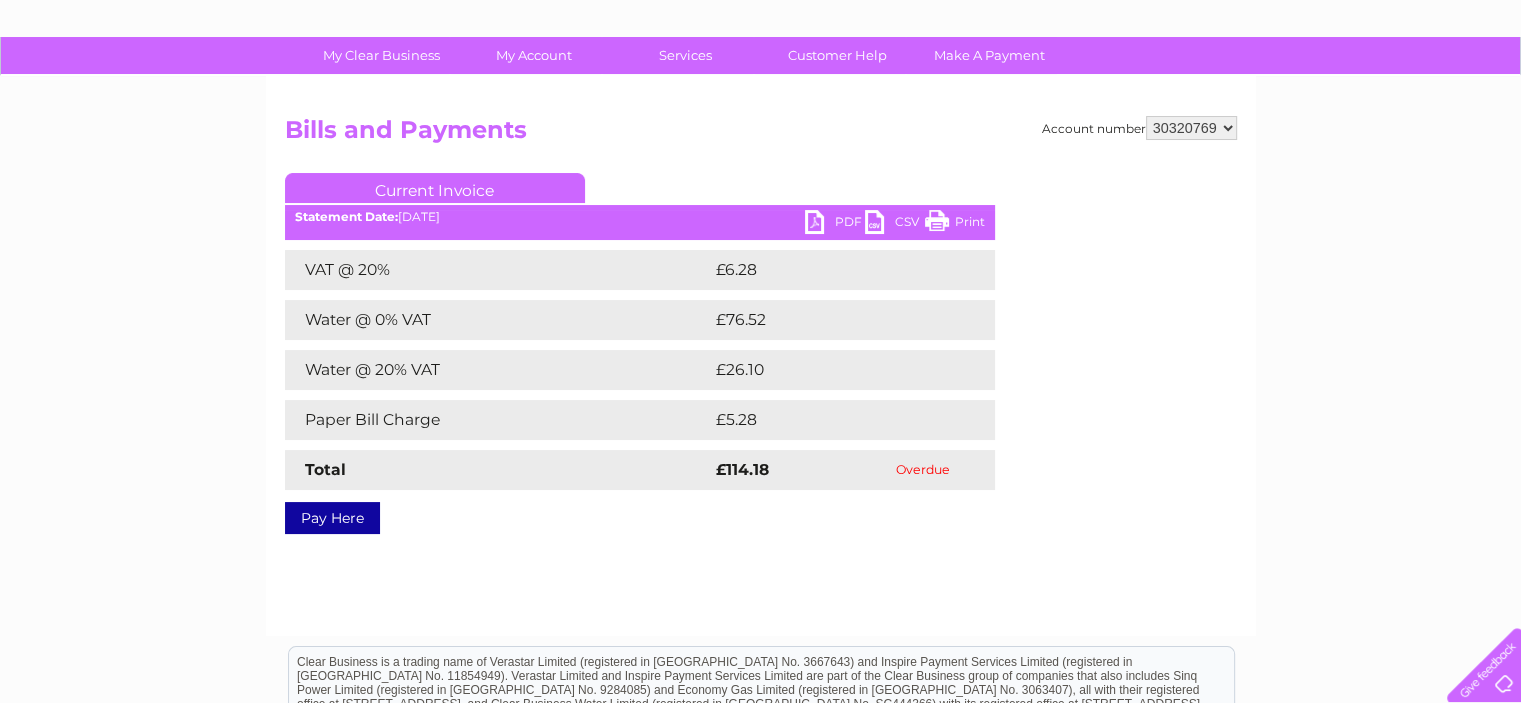 scroll, scrollTop: 100, scrollLeft: 0, axis: vertical 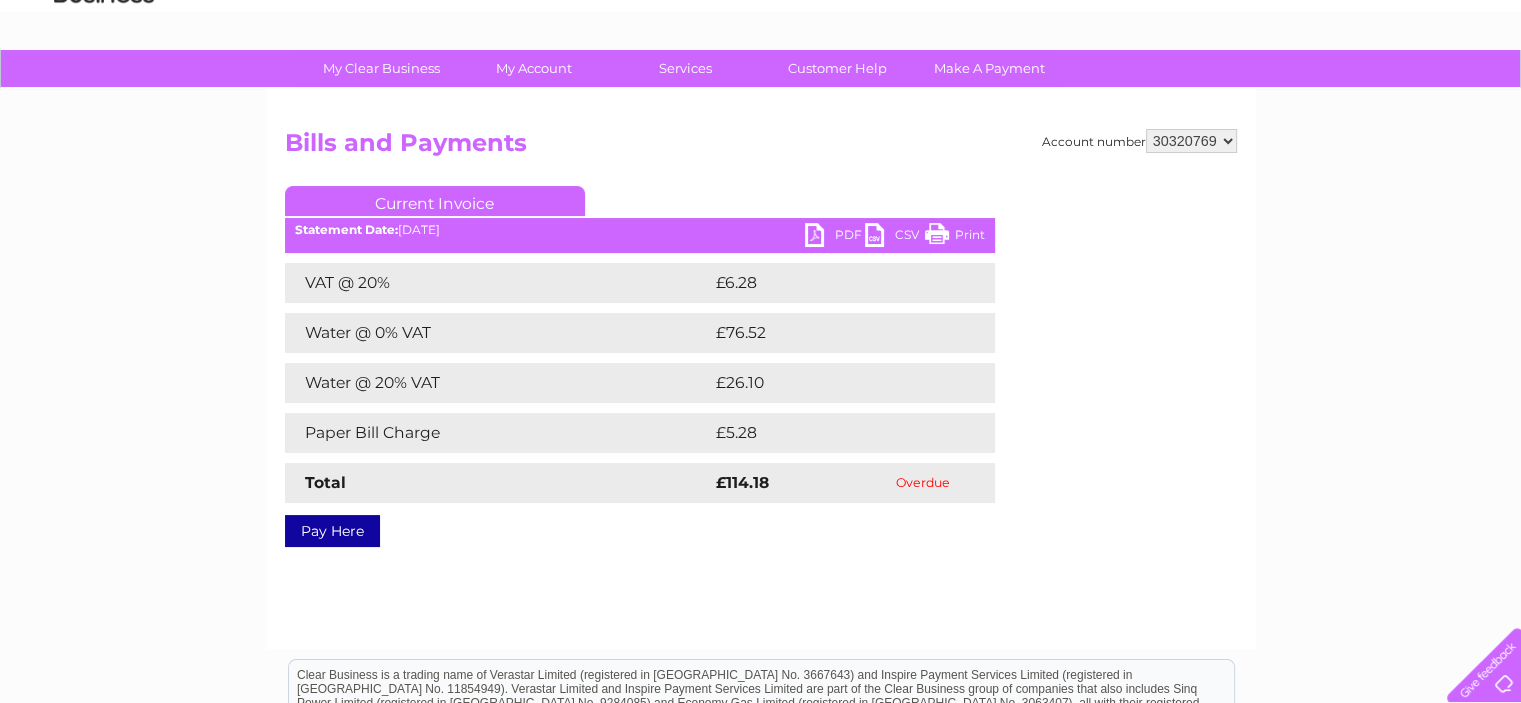 click on "PDF" at bounding box center [835, 237] 